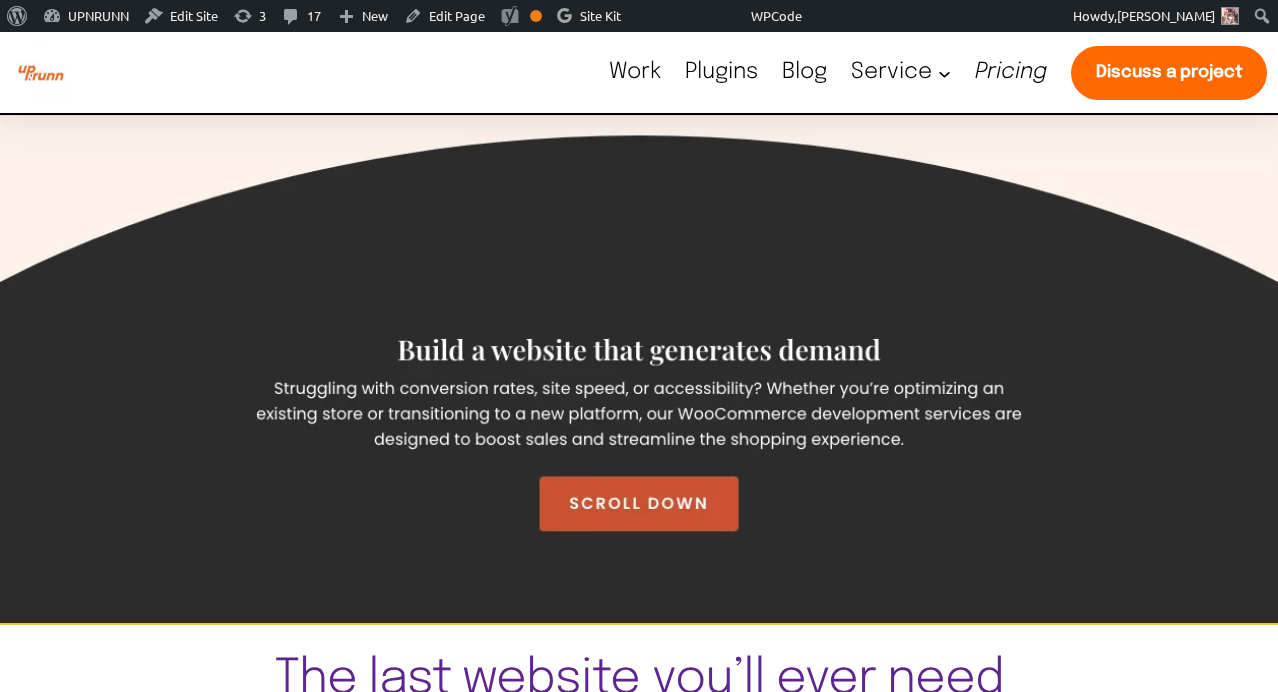 scroll, scrollTop: 0, scrollLeft: 0, axis: both 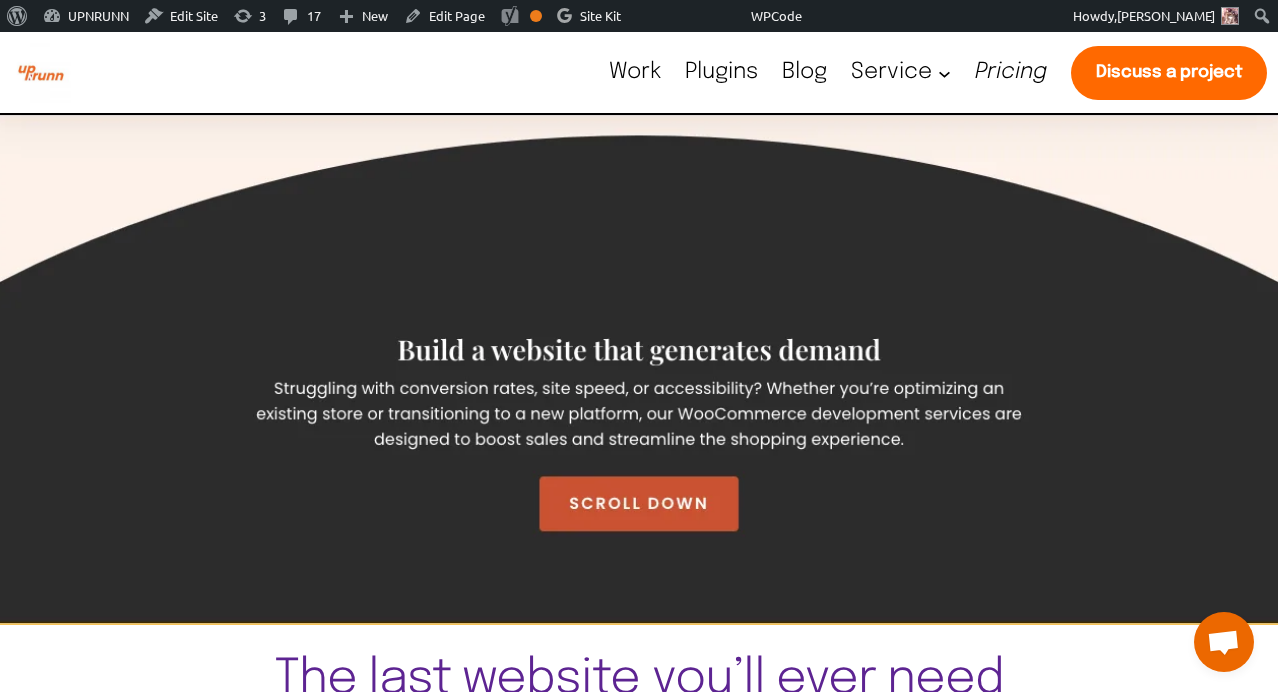 click on "Blog" at bounding box center [804, 72] 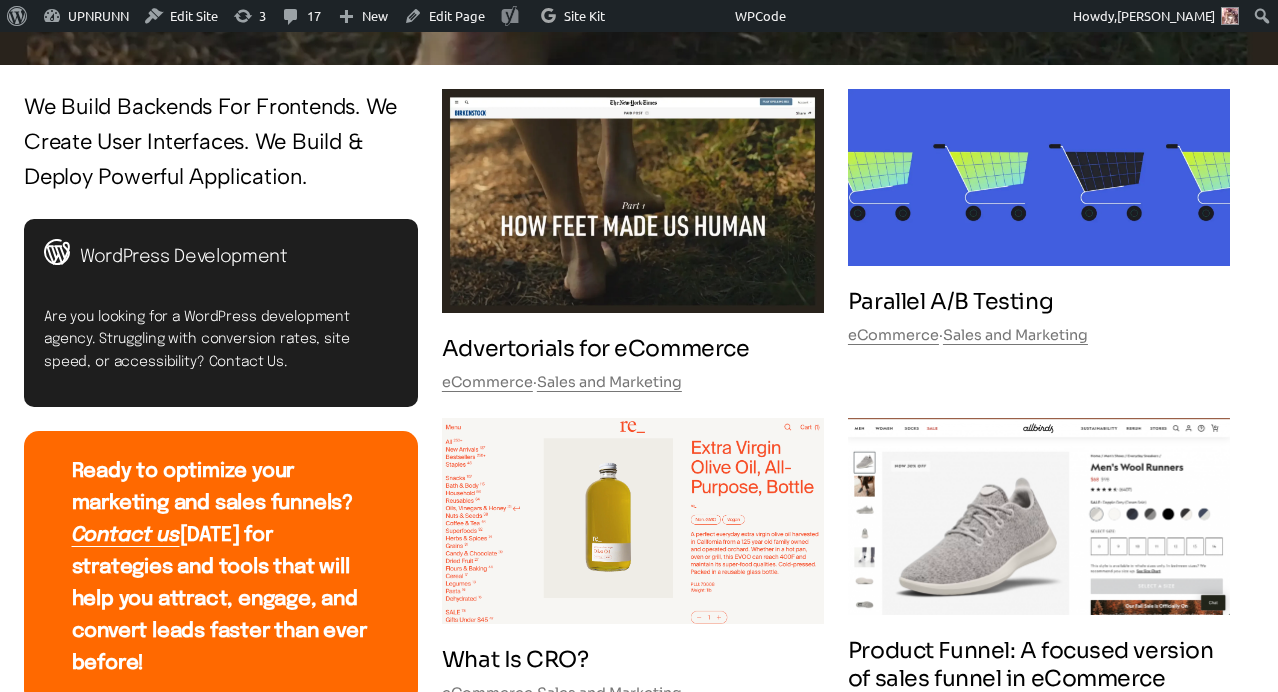 scroll, scrollTop: 578, scrollLeft: 0, axis: vertical 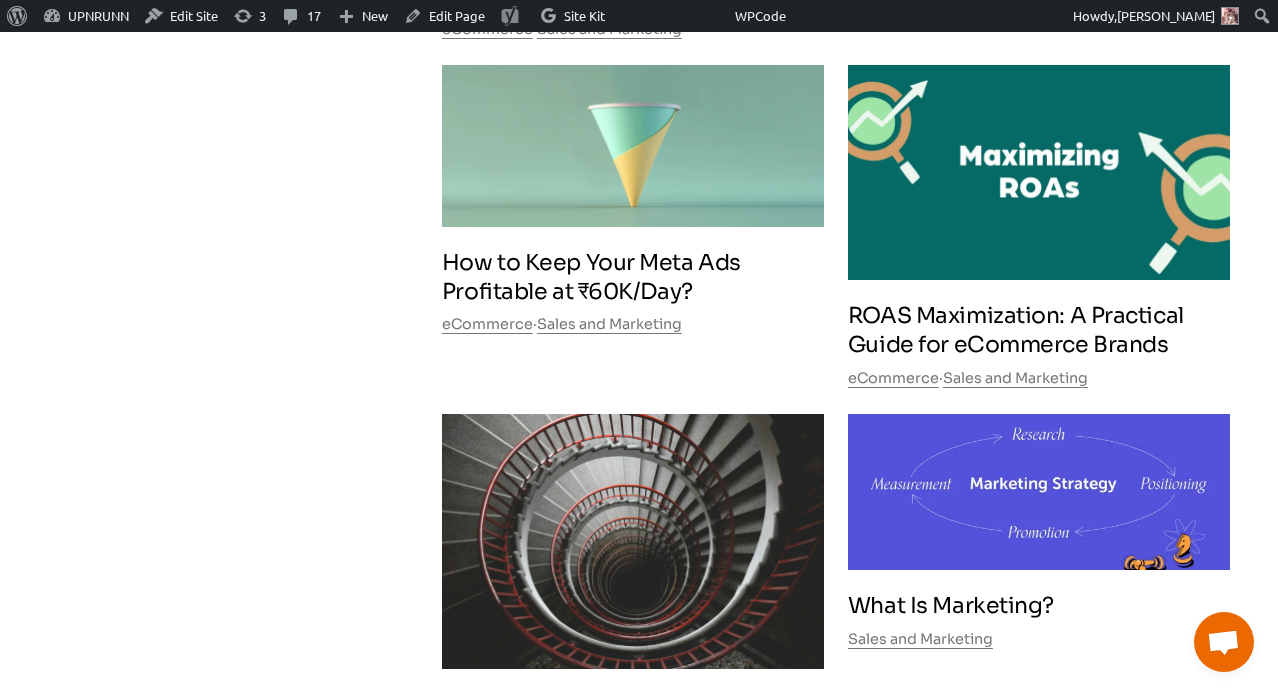 click on "ROAS Maximization: A Practical Guide for eCommerce Brands" at bounding box center (1039, 330) 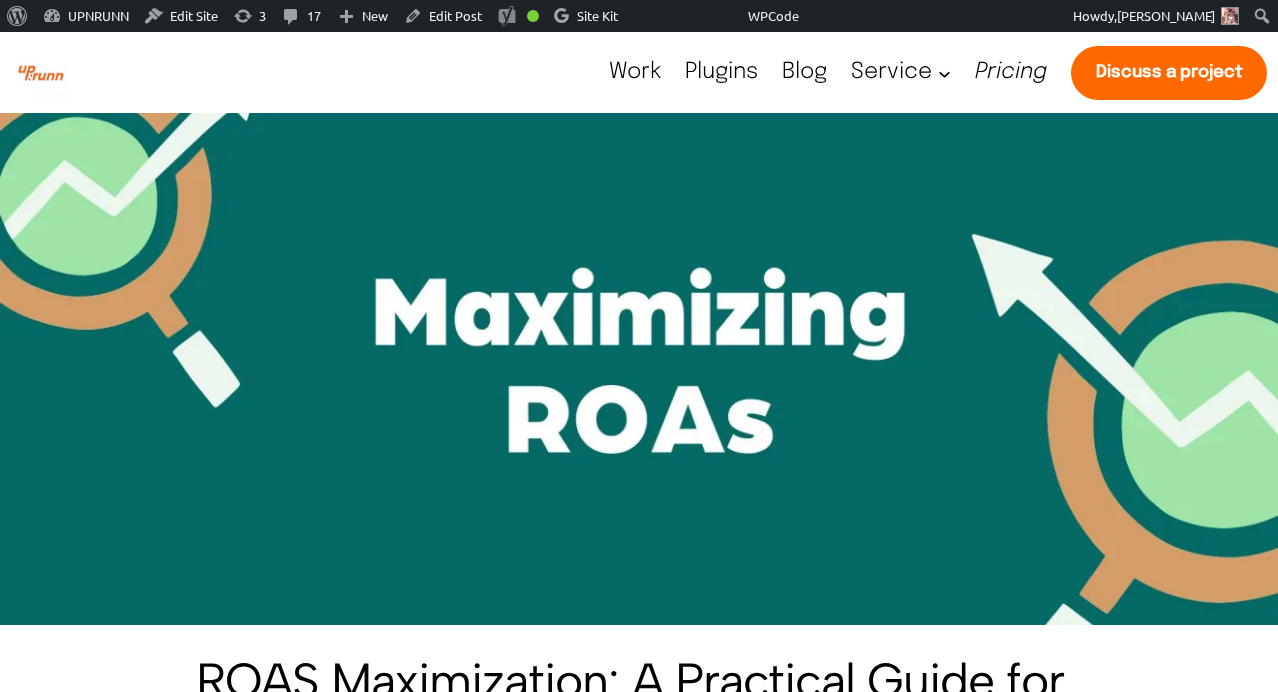 scroll, scrollTop: 323, scrollLeft: 0, axis: vertical 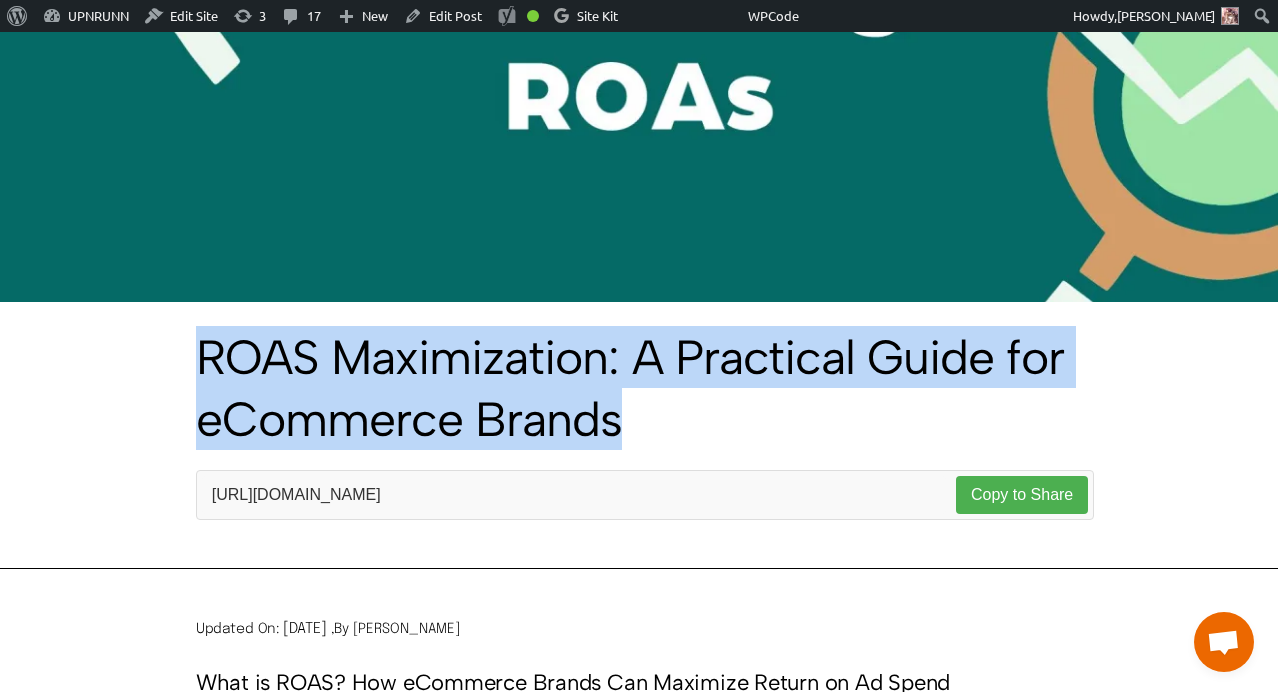 drag, startPoint x: 202, startPoint y: 356, endPoint x: 670, endPoint y: 431, distance: 473.97153 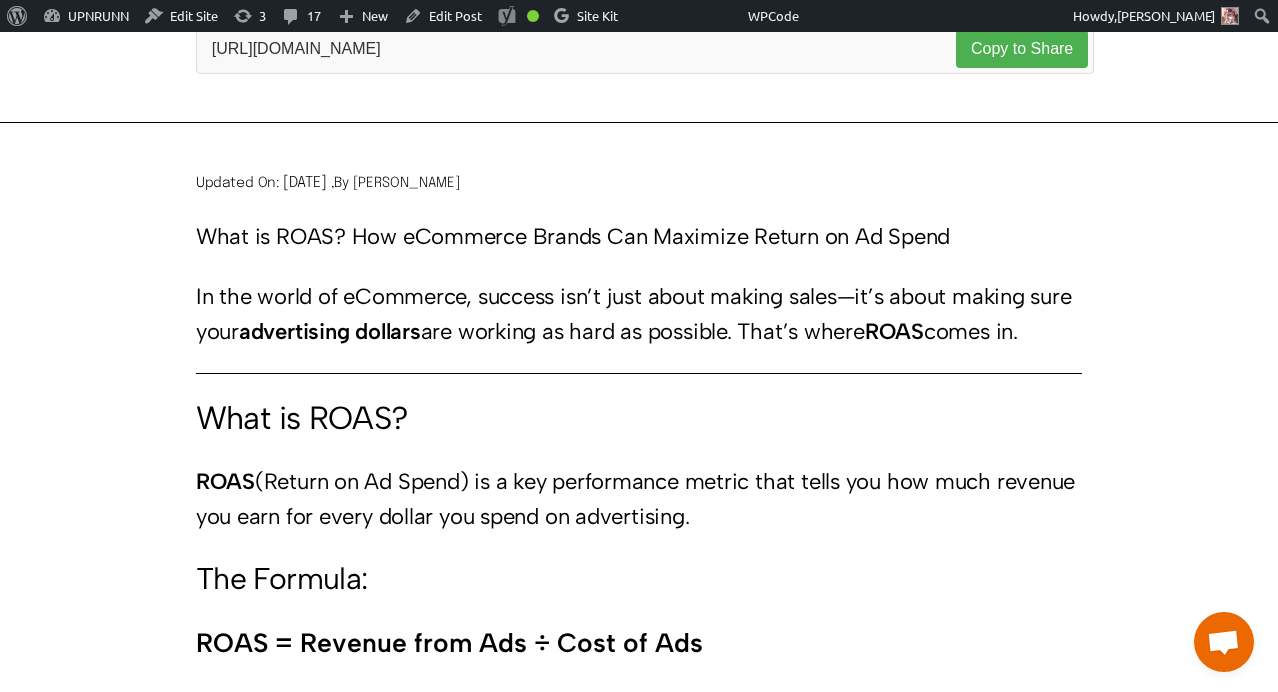 scroll, scrollTop: 788, scrollLeft: 0, axis: vertical 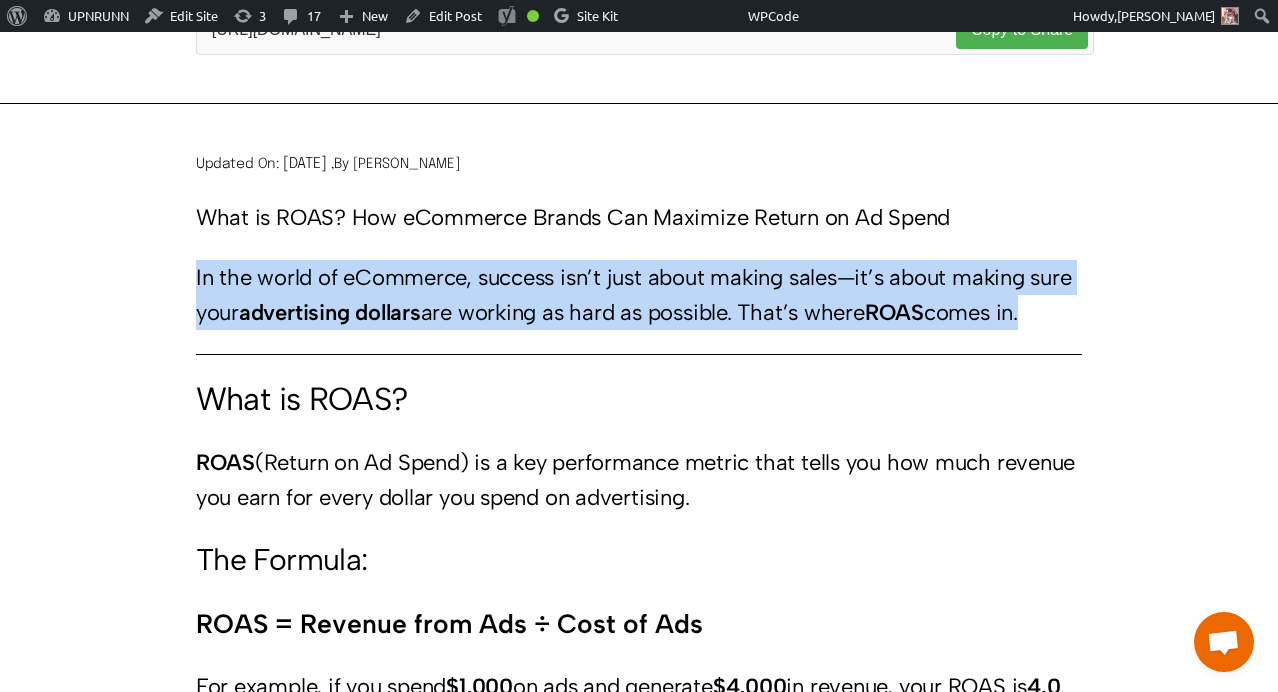 drag, startPoint x: 196, startPoint y: 276, endPoint x: 339, endPoint y: 332, distance: 153.57408 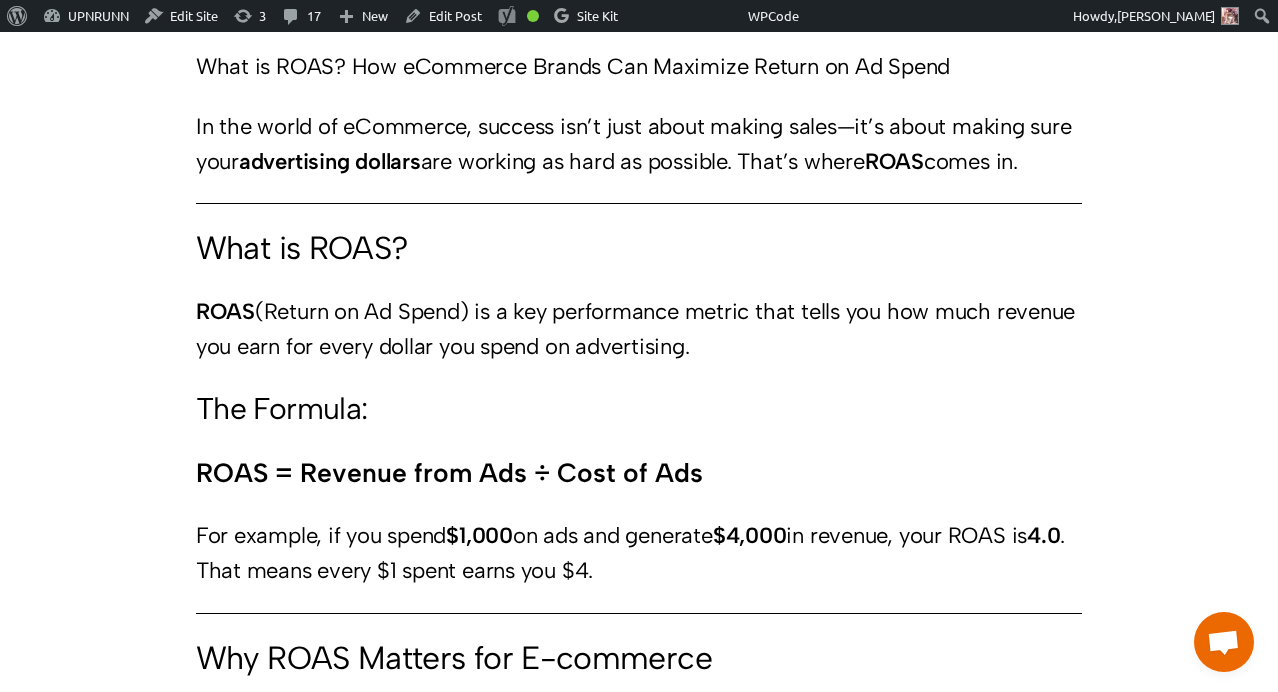 scroll, scrollTop: 1066, scrollLeft: 0, axis: vertical 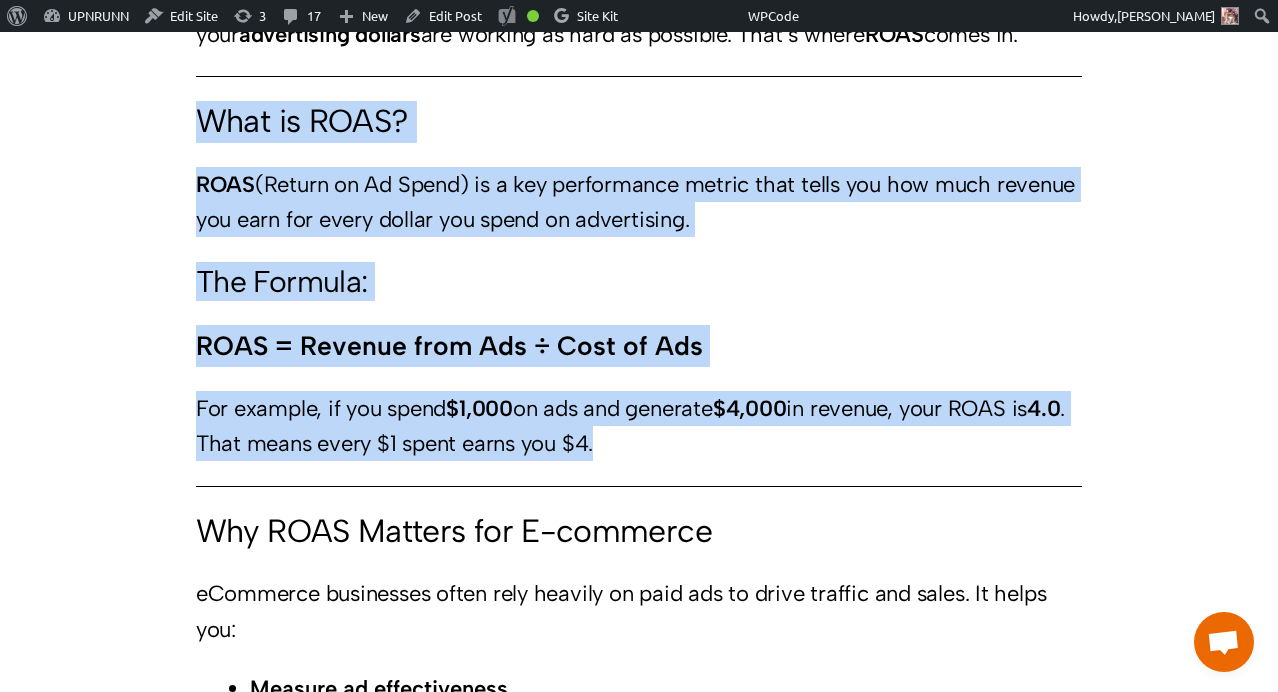 drag, startPoint x: 196, startPoint y: 119, endPoint x: 669, endPoint y: 448, distance: 576.1684 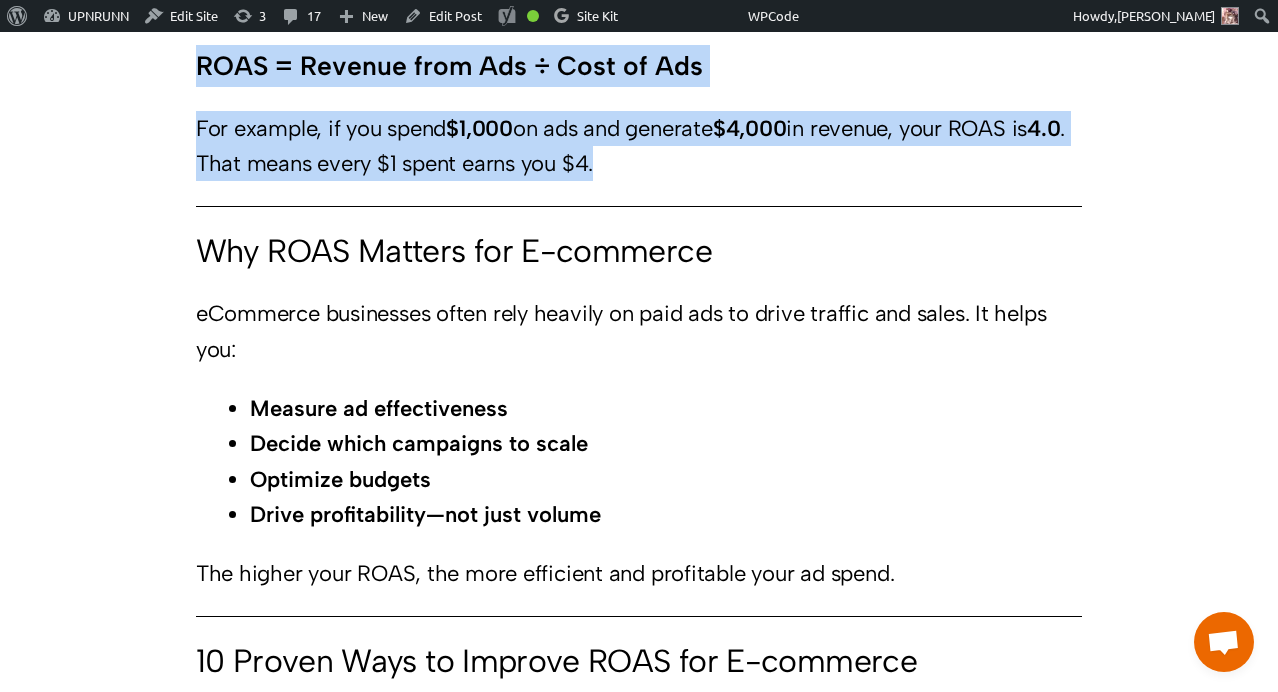 scroll, scrollTop: 1423, scrollLeft: 0, axis: vertical 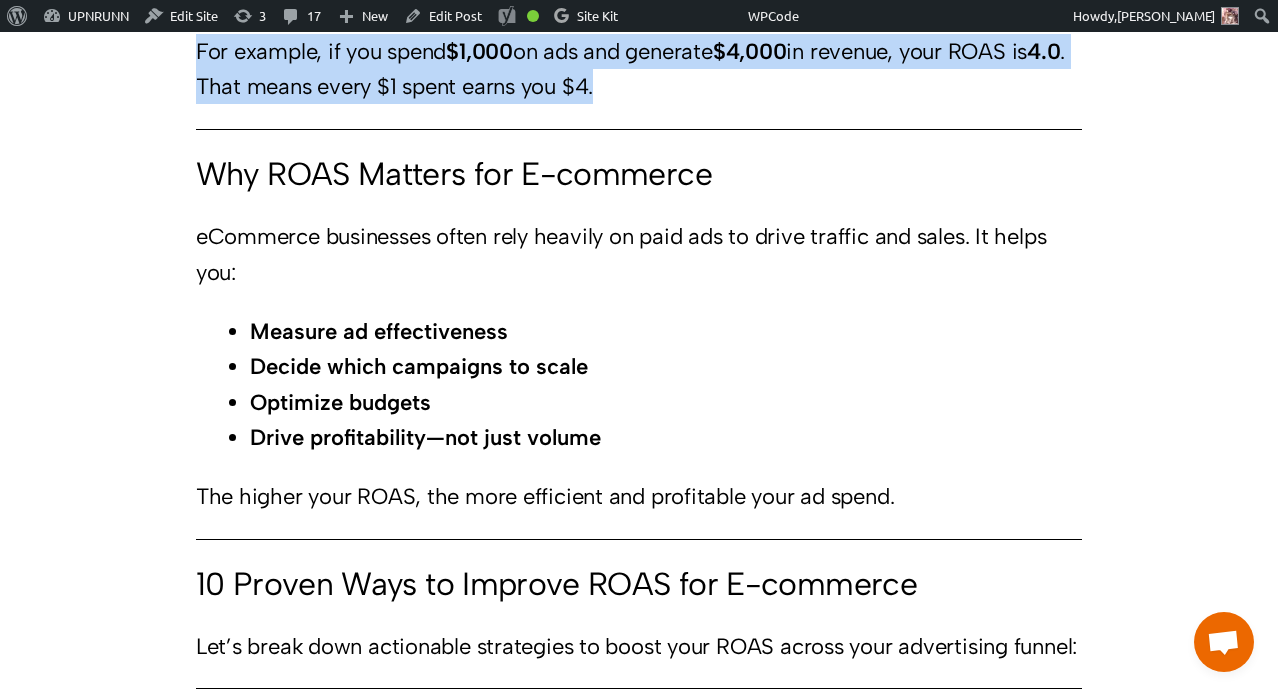 click on "What is ROAS? How eCommerce Brands Can Maximize Return on Ad Spend
In the world of eCommerce, success isn’t just about making sales—it’s about making sure your  advertising dollars  are working as hard as possible. That’s where  ROAS  comes in.
What is ROAS?
ROAS  (Return on Ad Spend) is a key performance metric that tells you how much revenue you earn for every dollar you spend on advertising.
The Formula:
ROAS = Revenue from Ads ÷ Cost of Ads
For example, if you spend  $1,000  on ads and generate  $4,000  in revenue, your ROAS is  4.0 . That means every $1 spent earns you $4.
Why ROAS Matters for E-commerce
eCommerce businesses often rely heavily on paid ads to drive traffic and sales. It helps you:
Measure ad effectiveness
Decide which campaigns to scale
Optimize budgets
Drive profitability—not just volume
The higher your ROAS, the more efficient and profitable your ad spend.
Use" at bounding box center [639, 1975] 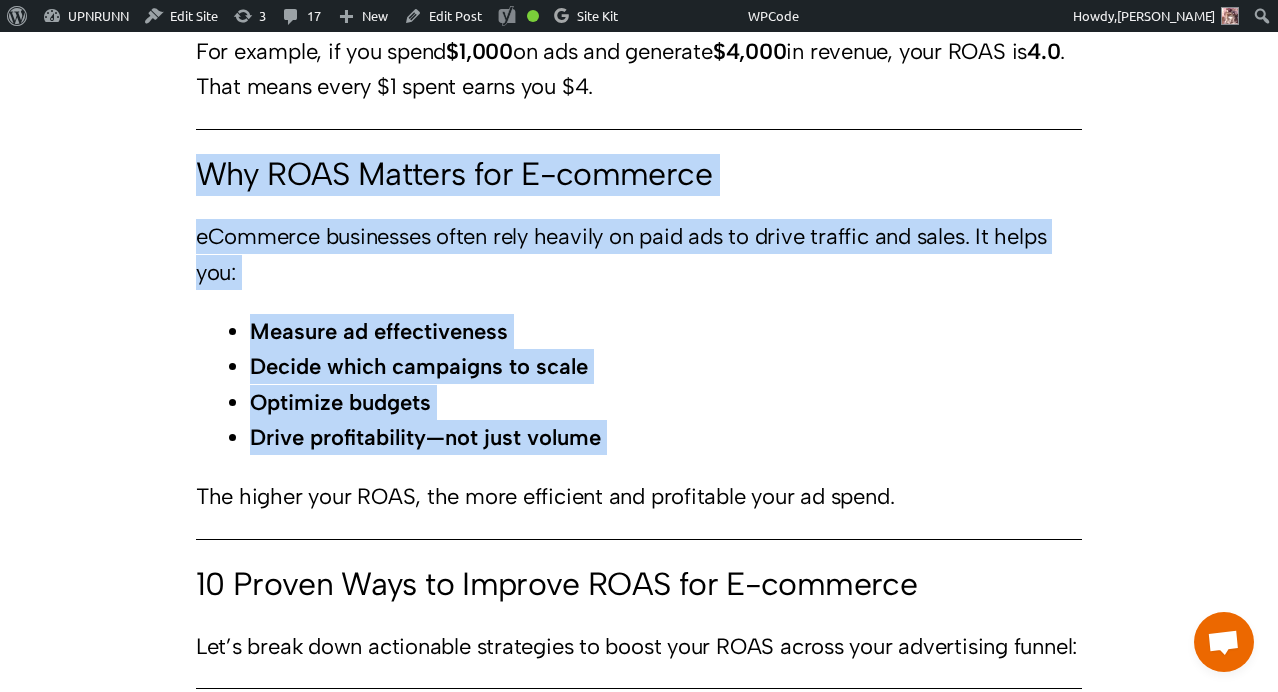 drag, startPoint x: 200, startPoint y: 175, endPoint x: 650, endPoint y: 459, distance: 532.124 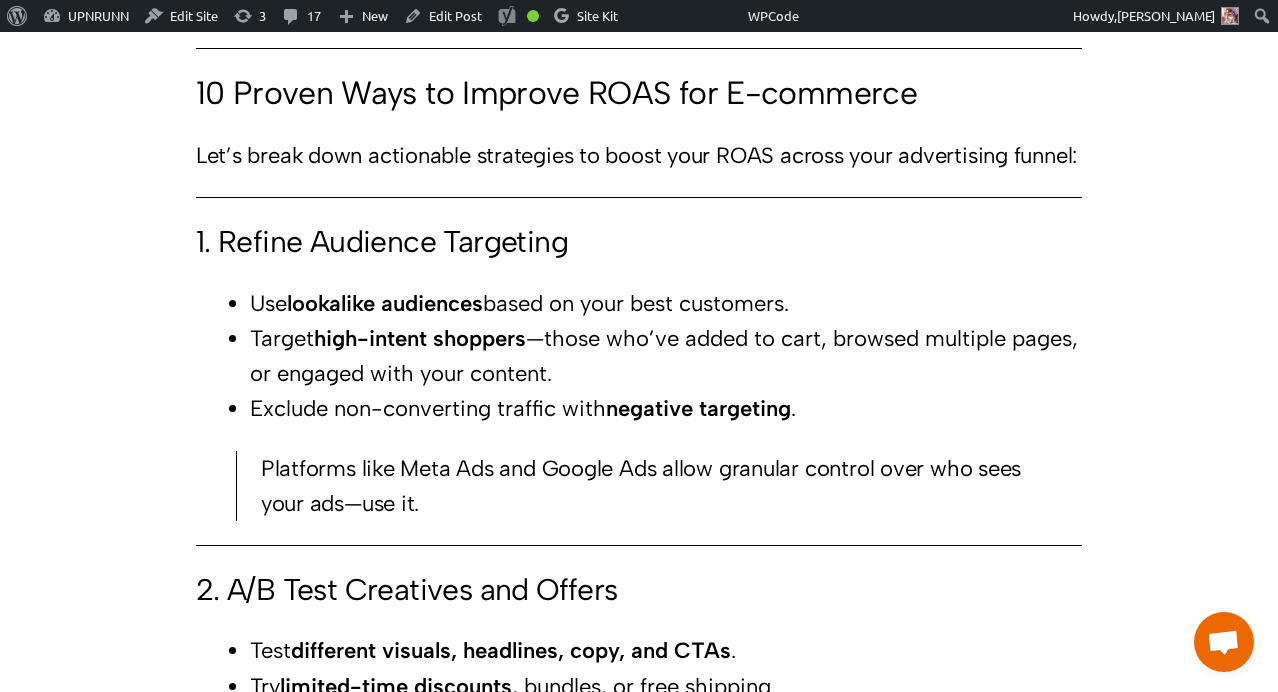 scroll, scrollTop: 1910, scrollLeft: 0, axis: vertical 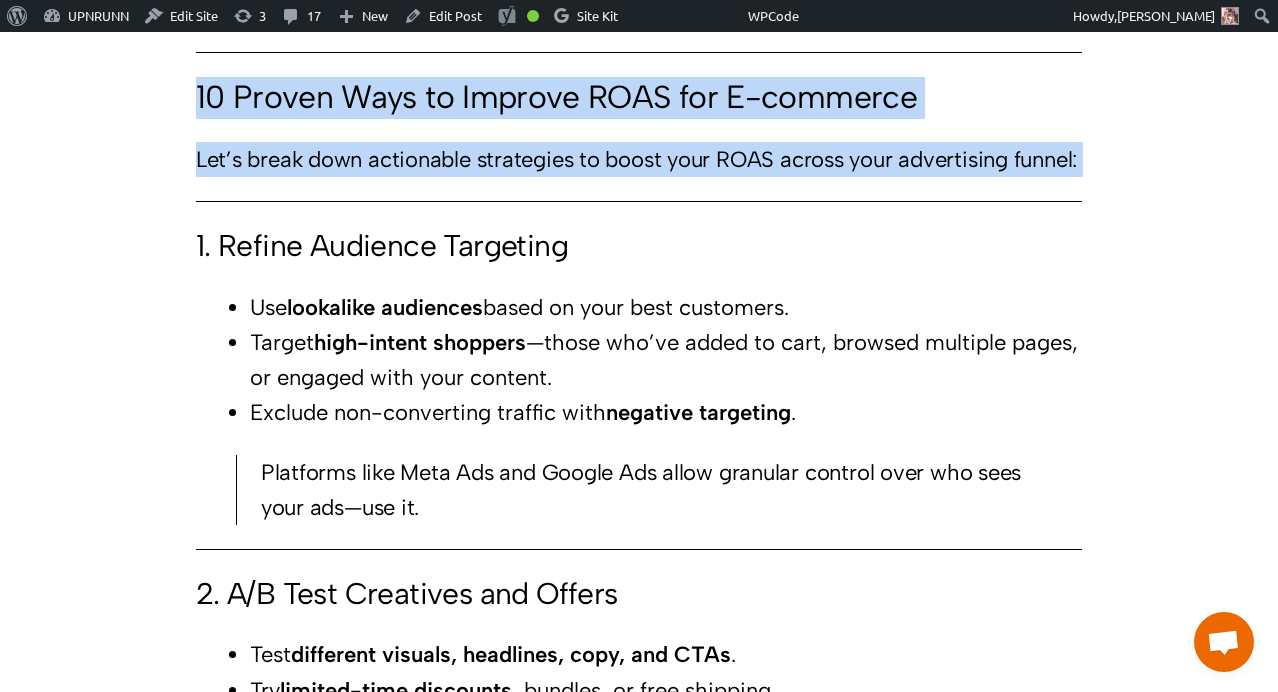 drag, startPoint x: 197, startPoint y: 96, endPoint x: 371, endPoint y: 249, distance: 231.70024 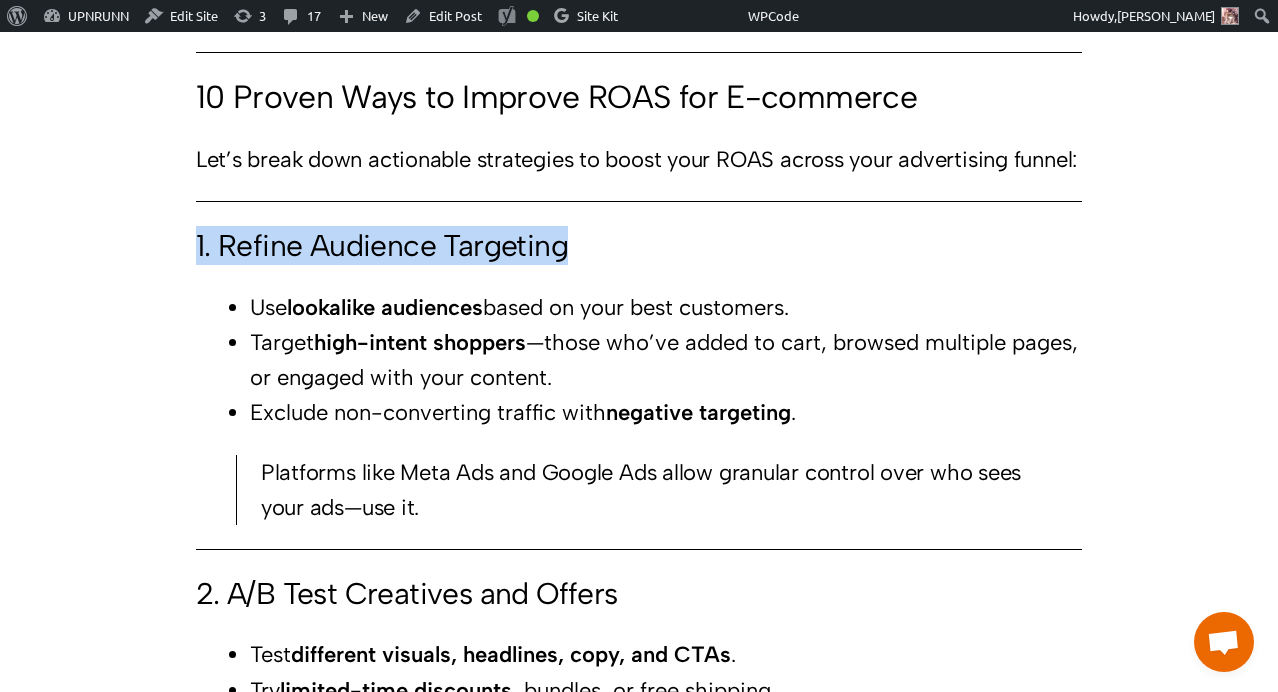 drag, startPoint x: 197, startPoint y: 280, endPoint x: 628, endPoint y: 286, distance: 431.04175 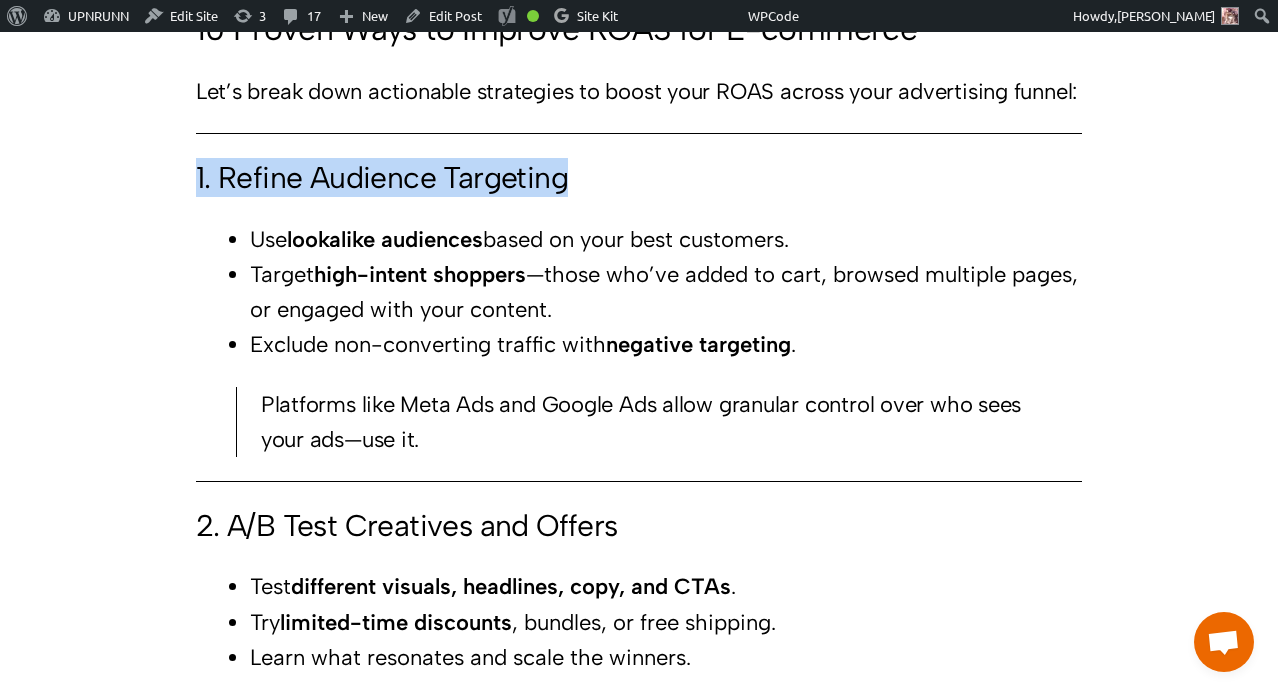 scroll, scrollTop: 1979, scrollLeft: 0, axis: vertical 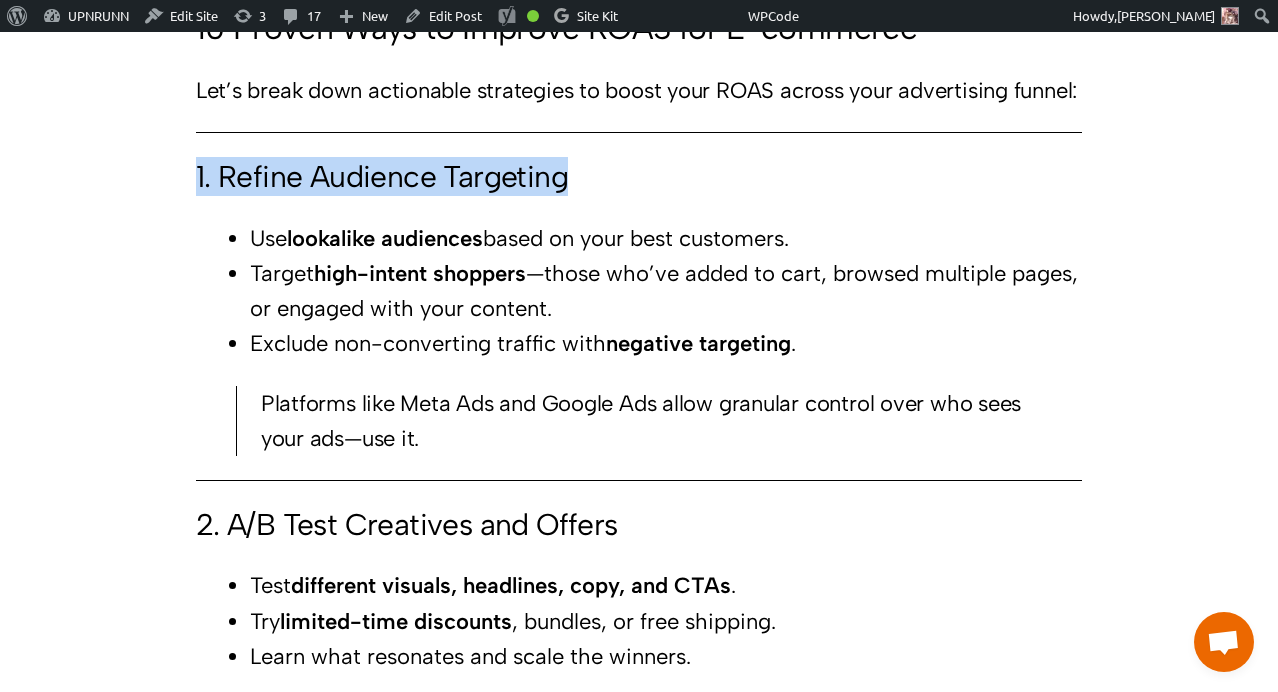 click on "Platforms like Meta Ads and Google Ads allow granular control over who sees your ads—use it." at bounding box center (652, 421) 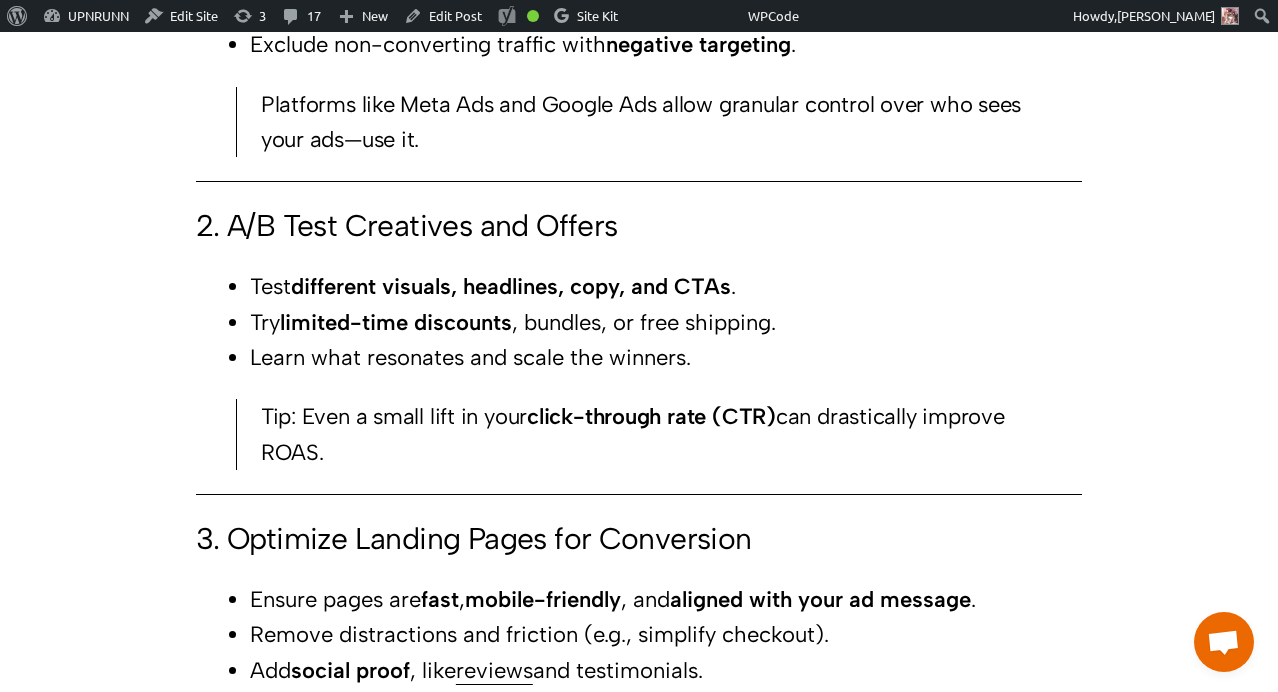 scroll, scrollTop: 2342, scrollLeft: 0, axis: vertical 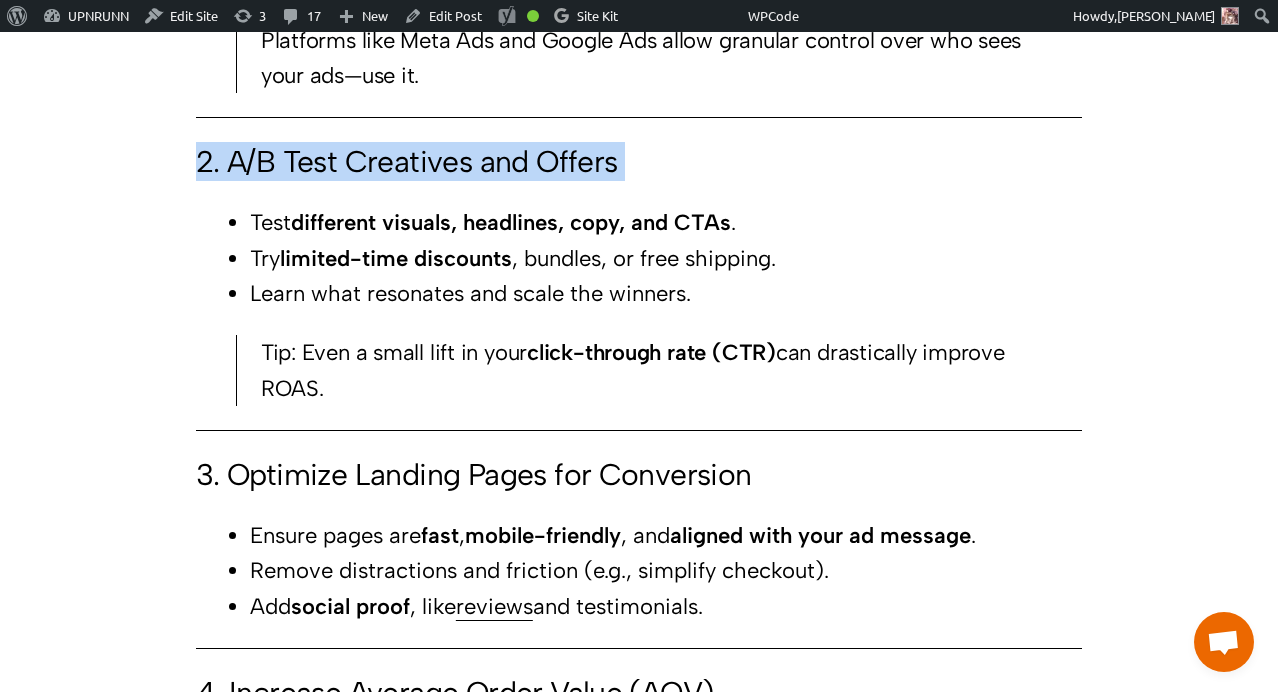 drag, startPoint x: 197, startPoint y: 194, endPoint x: 661, endPoint y: 217, distance: 464.5697 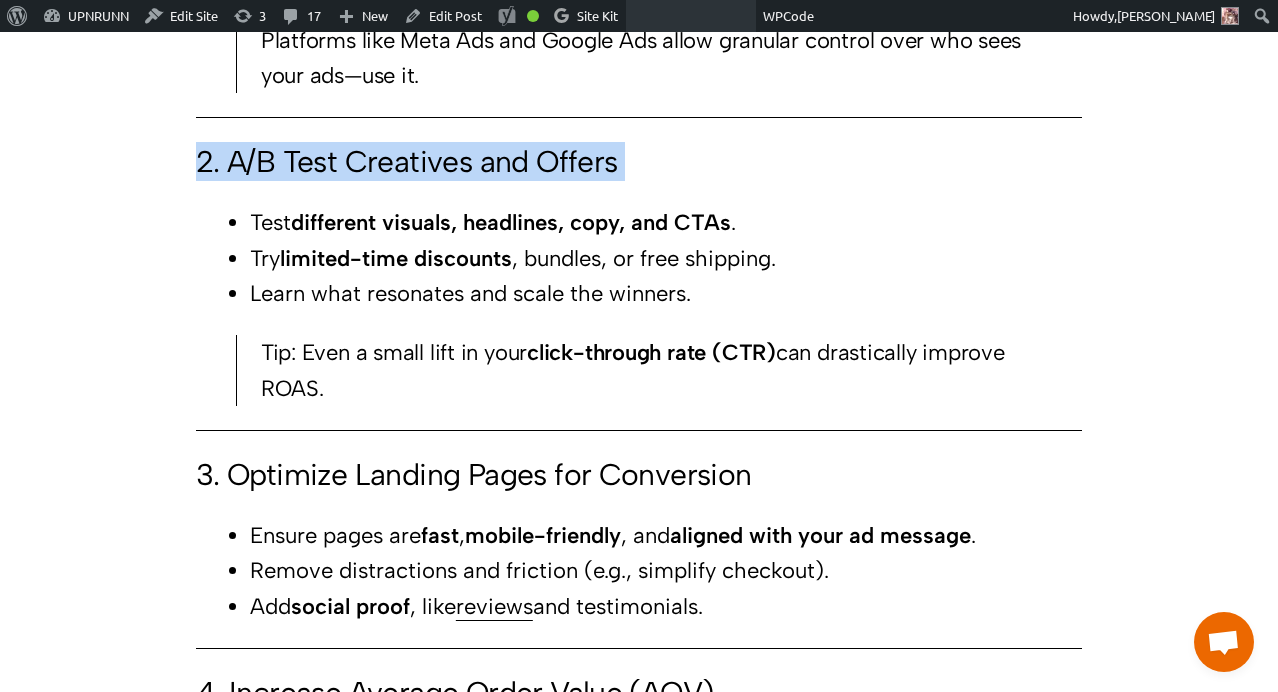 copy on "2. A/B Test Creatives and Offers" 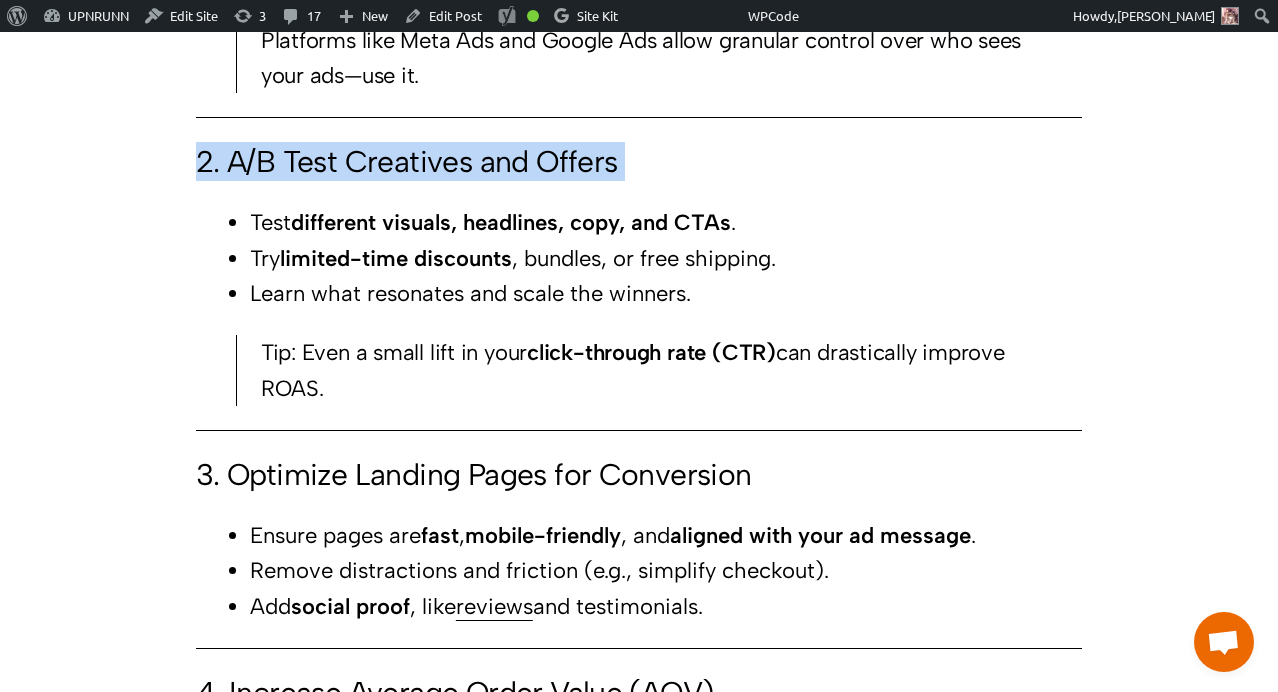 click on "Tip: Even a small lift in your  click-through rate (CTR)  can drastically improve ROAS." at bounding box center [652, 370] 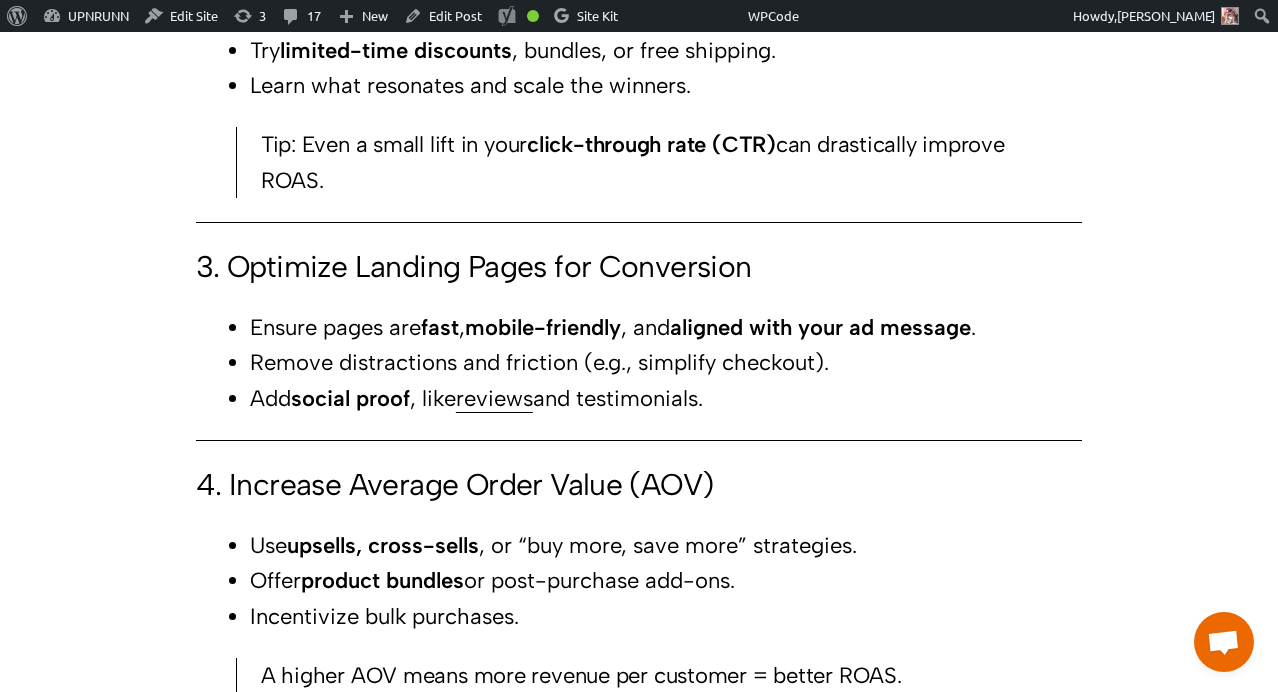 scroll, scrollTop: 2645, scrollLeft: 0, axis: vertical 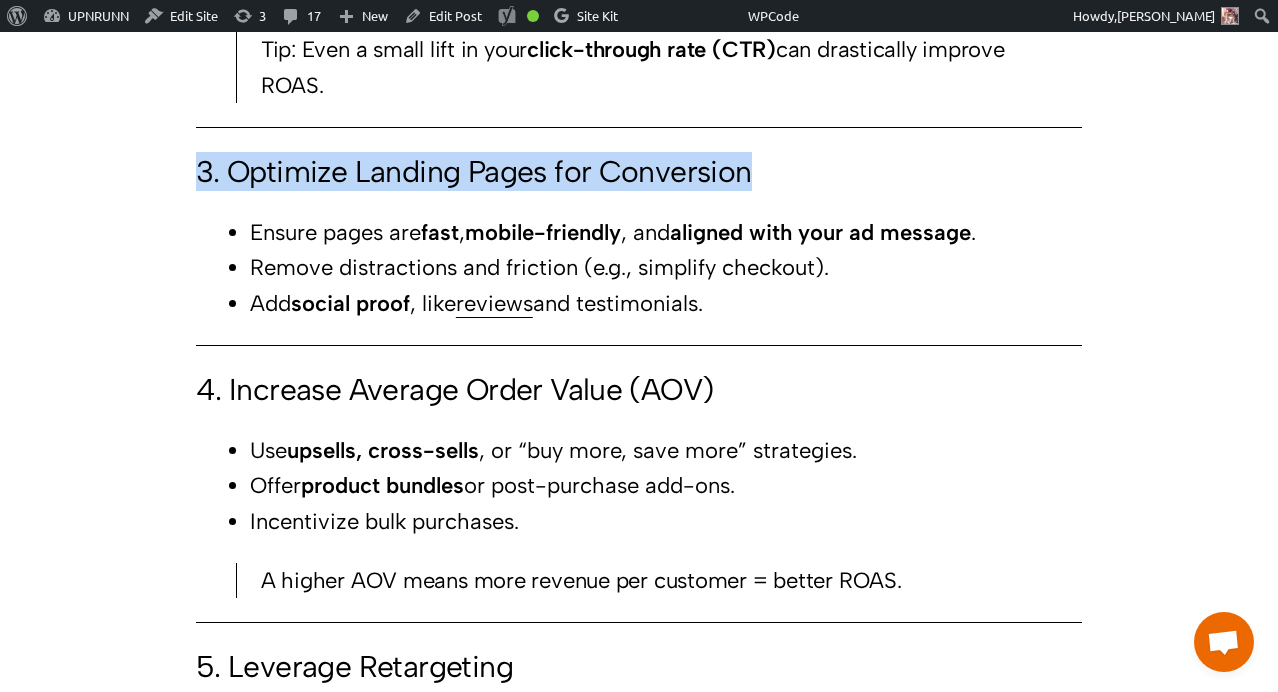 drag, startPoint x: 198, startPoint y: 205, endPoint x: 788, endPoint y: 219, distance: 590.1661 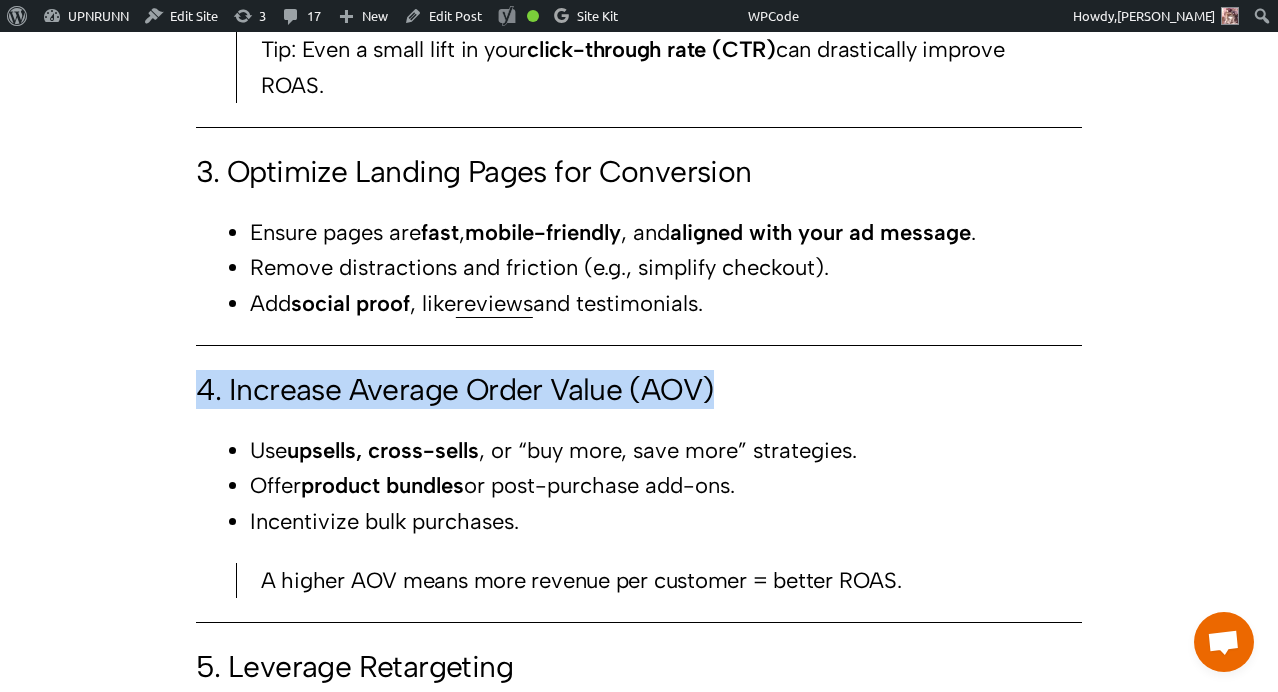 drag, startPoint x: 199, startPoint y: 424, endPoint x: 760, endPoint y: 425, distance: 561.0009 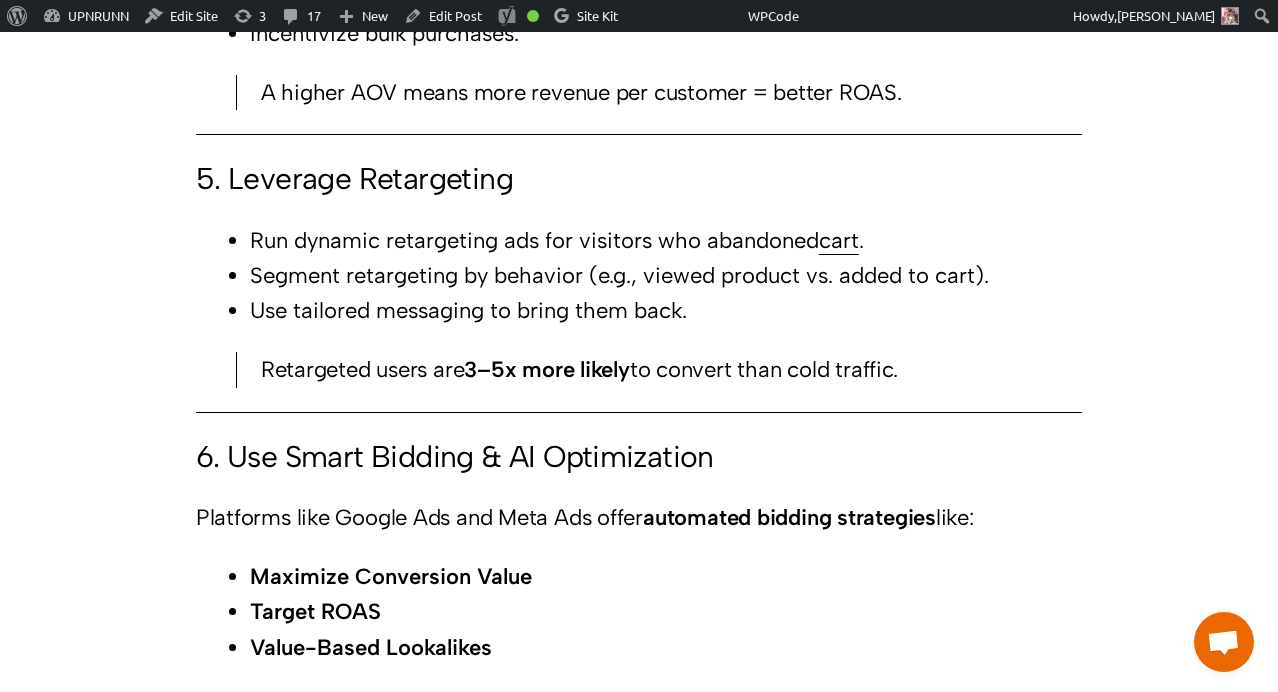 scroll, scrollTop: 3178, scrollLeft: 0, axis: vertical 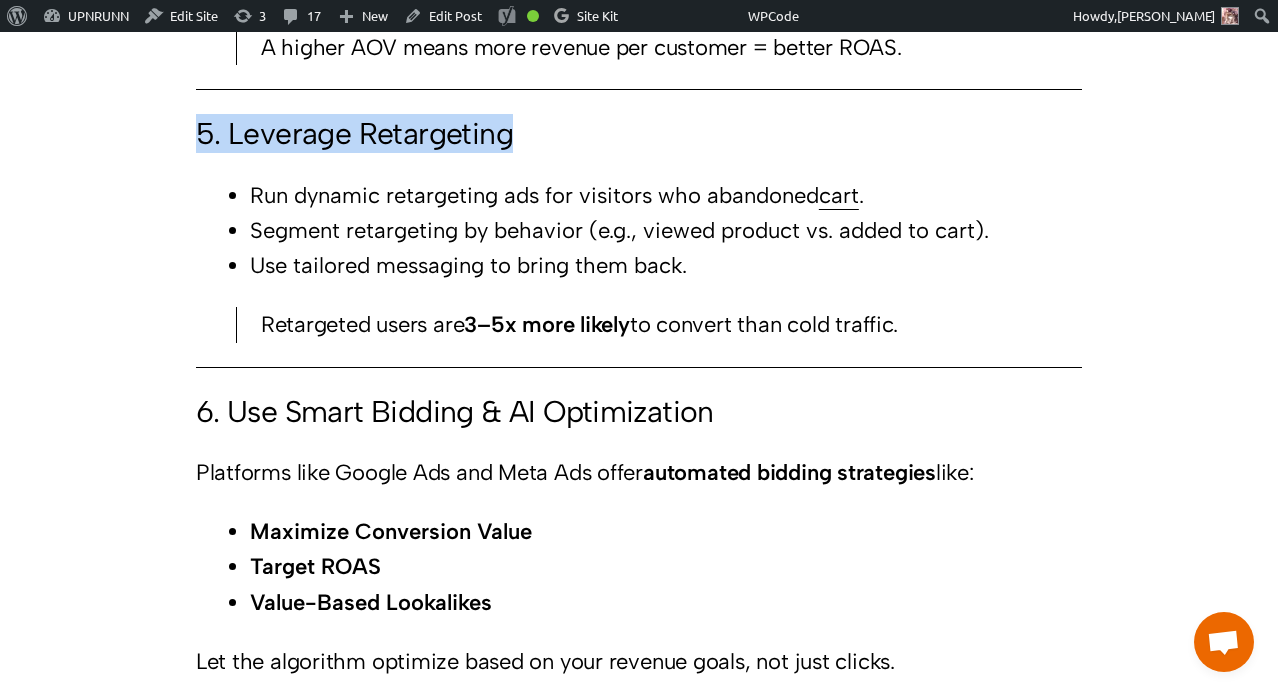 drag, startPoint x: 196, startPoint y: 173, endPoint x: 555, endPoint y: 182, distance: 359.1128 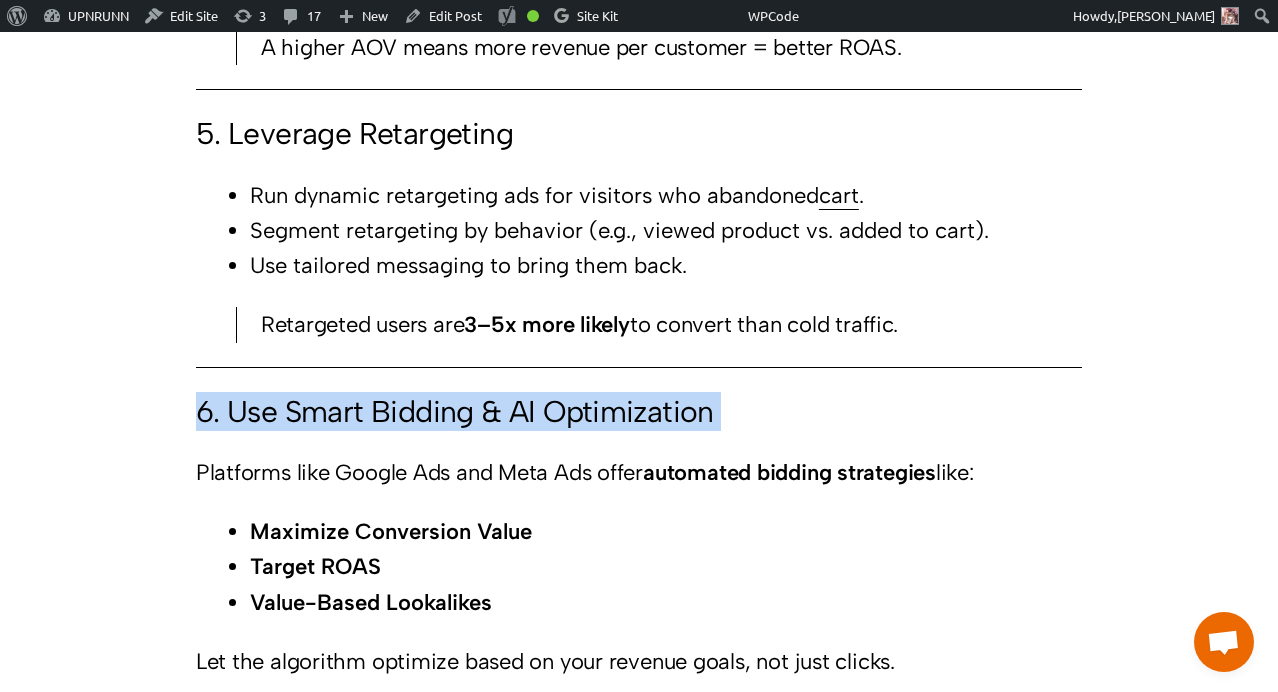 drag, startPoint x: 199, startPoint y: 451, endPoint x: 743, endPoint y: 479, distance: 544.7201 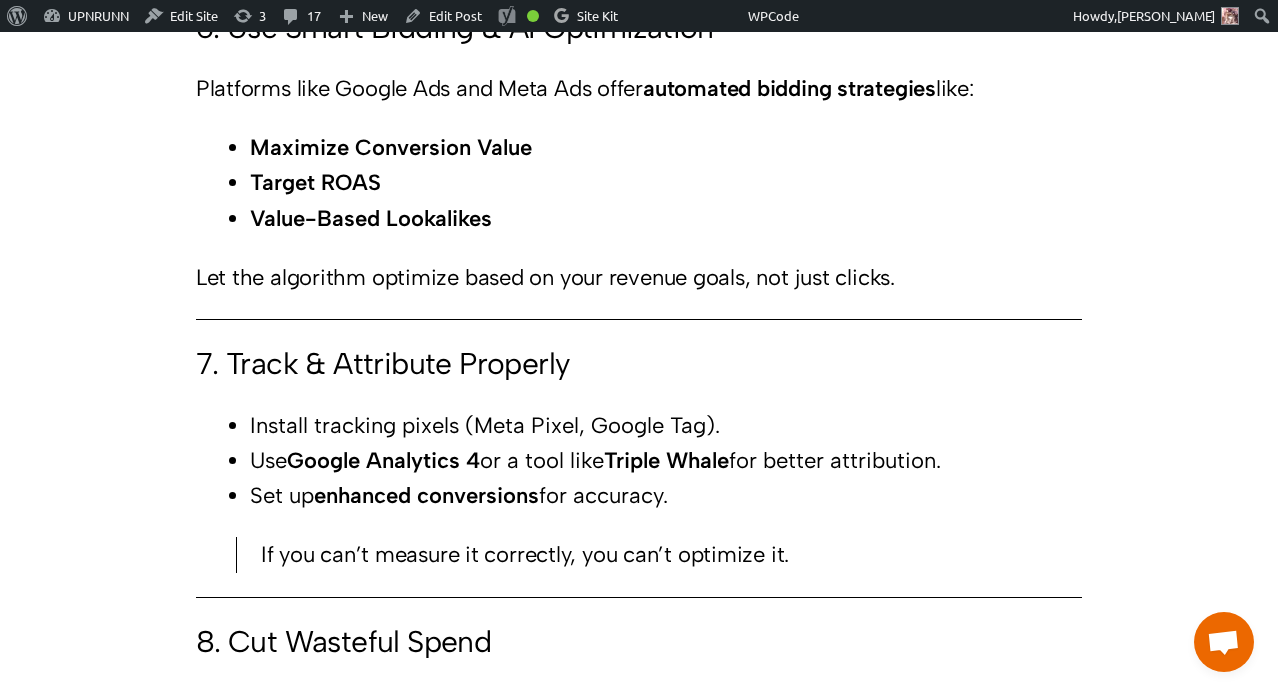 scroll, scrollTop: 3598, scrollLeft: 0, axis: vertical 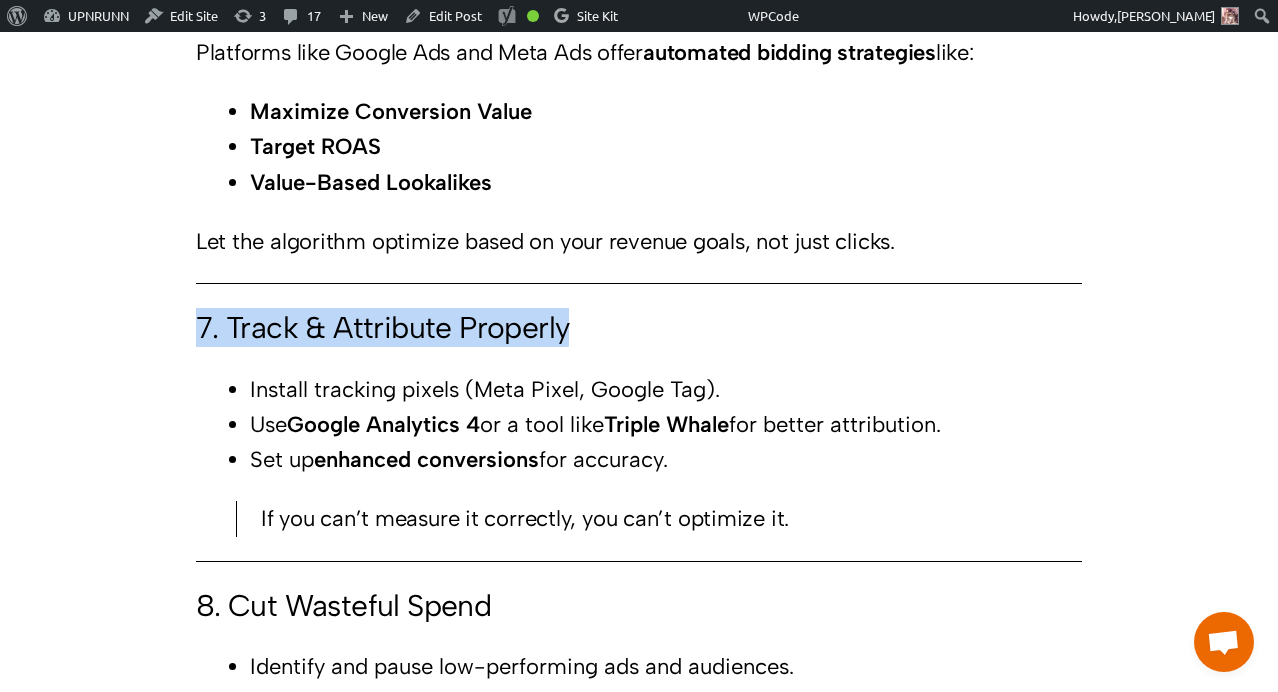 drag, startPoint x: 199, startPoint y: 359, endPoint x: 604, endPoint y: 379, distance: 405.49353 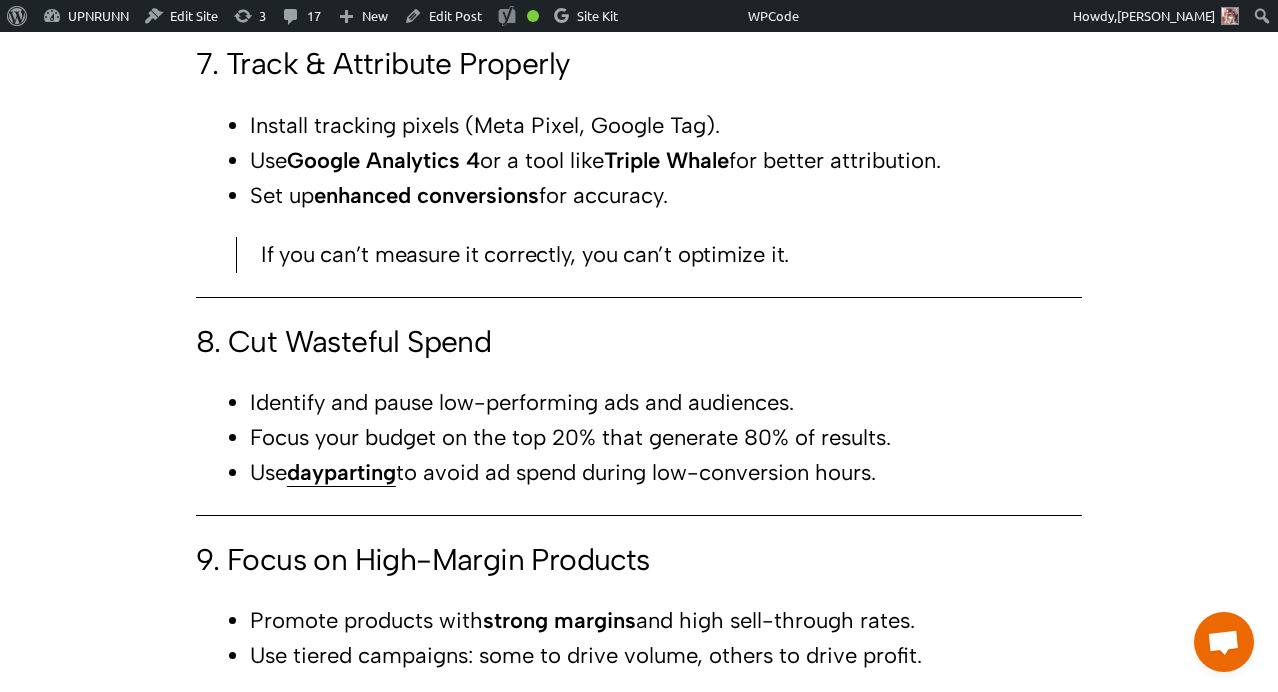 scroll, scrollTop: 3911, scrollLeft: 0, axis: vertical 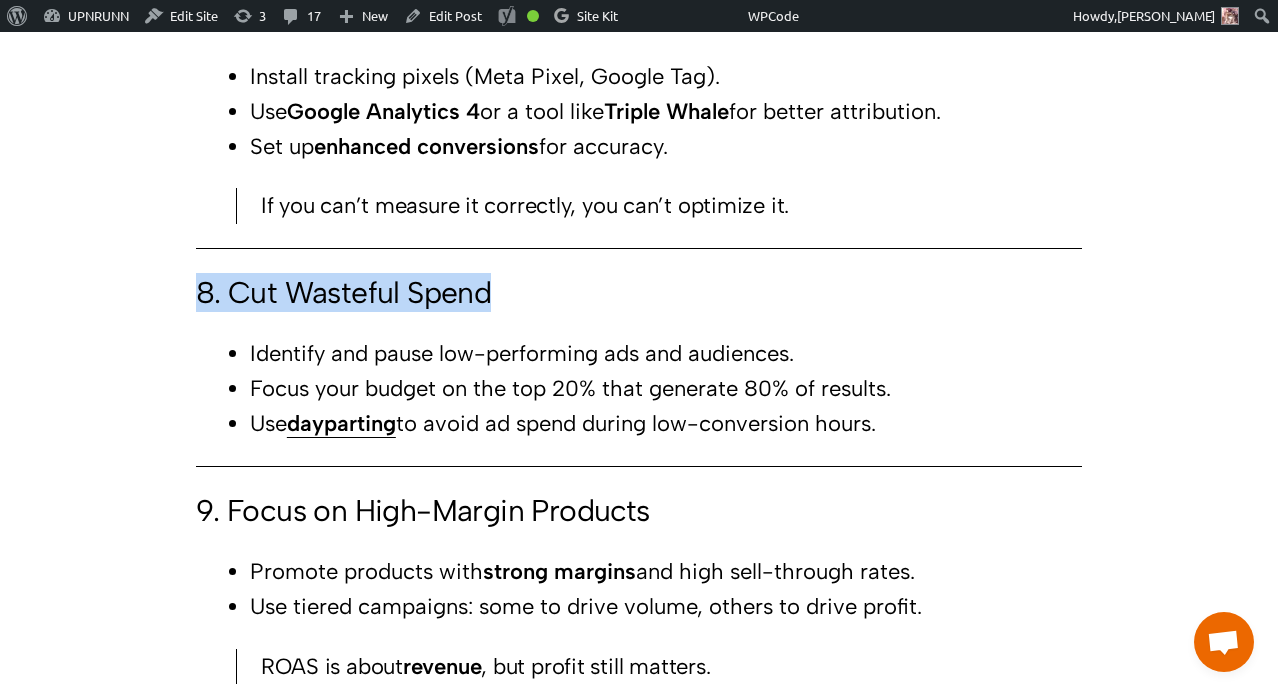drag, startPoint x: 194, startPoint y: 329, endPoint x: 554, endPoint y: 324, distance: 360.03473 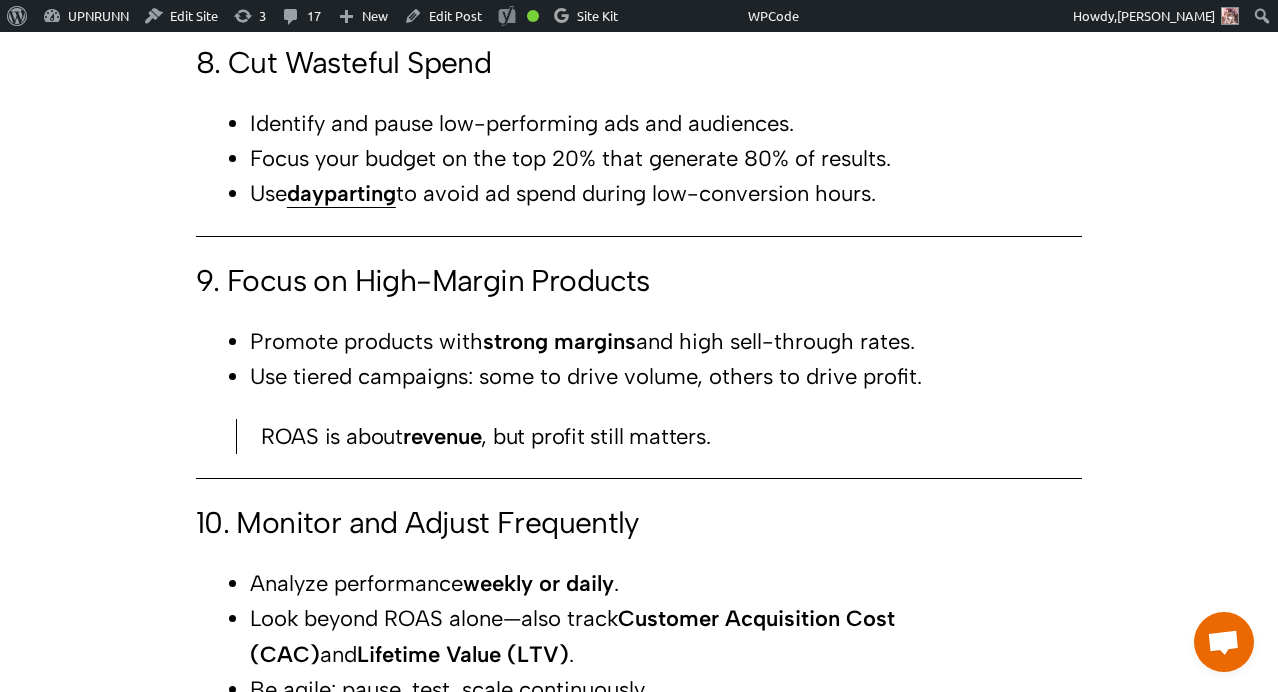 scroll, scrollTop: 4181, scrollLeft: 0, axis: vertical 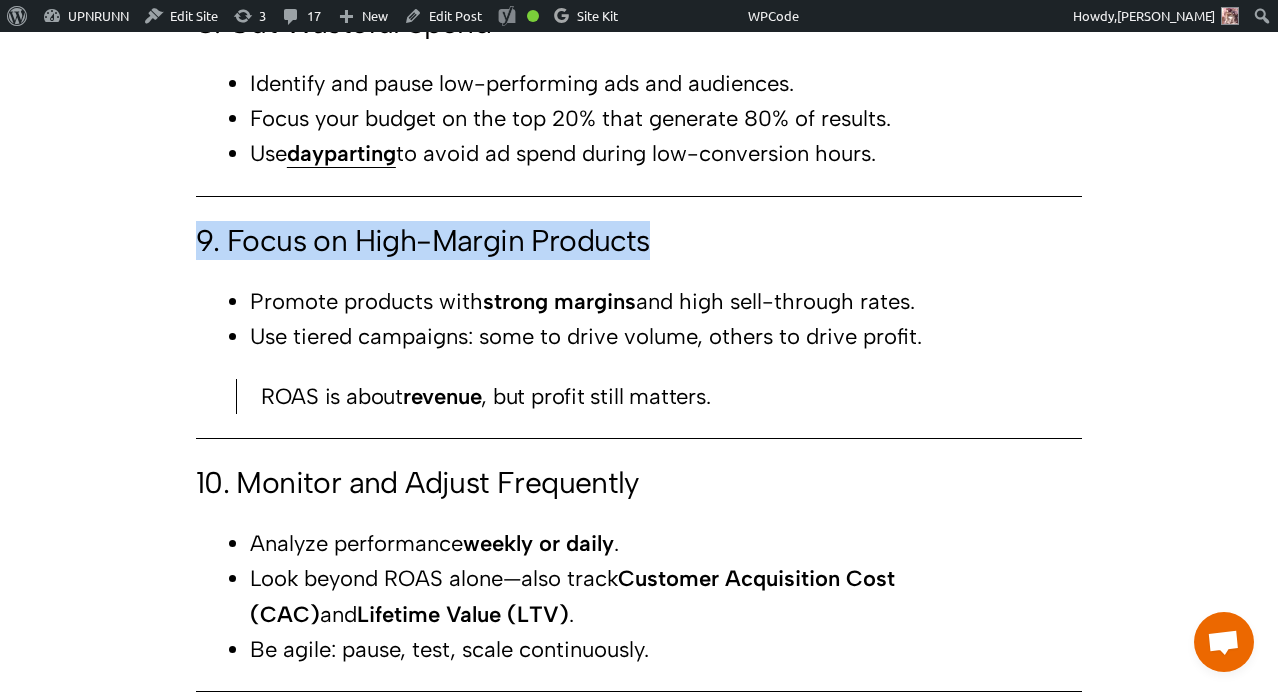 drag, startPoint x: 202, startPoint y: 272, endPoint x: 698, endPoint y: 288, distance: 496.258 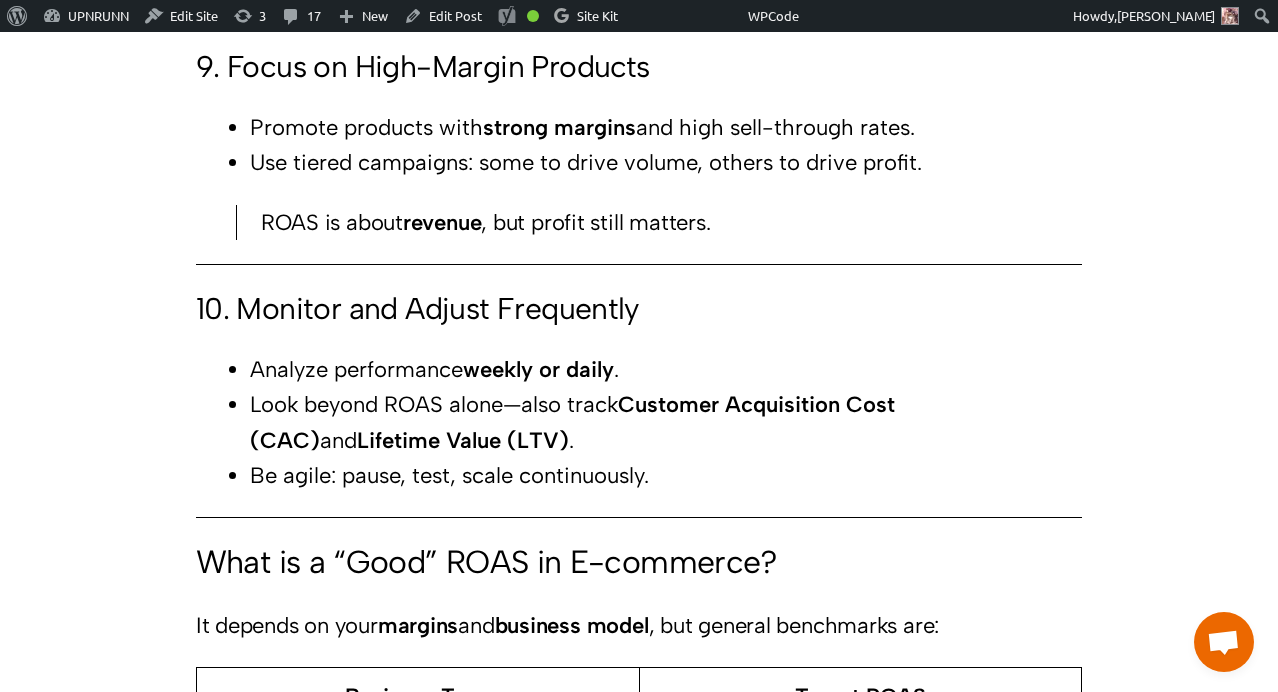 scroll, scrollTop: 4410, scrollLeft: 0, axis: vertical 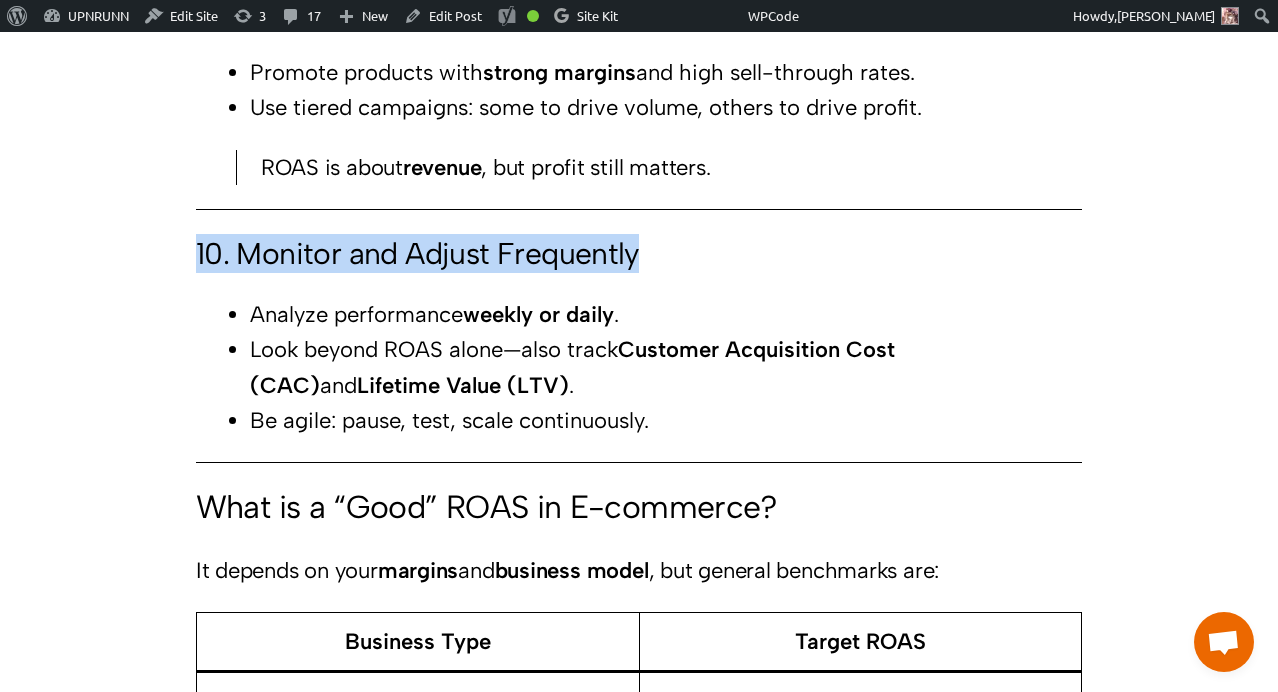 drag, startPoint x: 198, startPoint y: 284, endPoint x: 673, endPoint y: 305, distance: 475.464 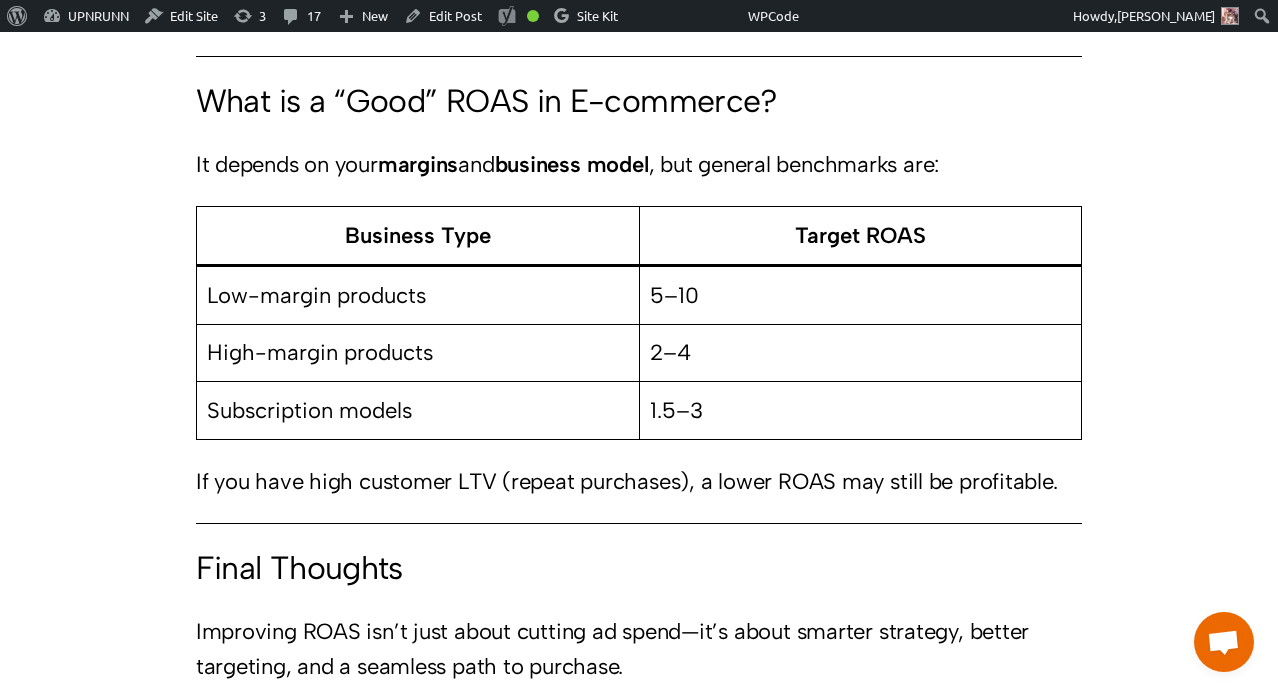 scroll, scrollTop: 4821, scrollLeft: 0, axis: vertical 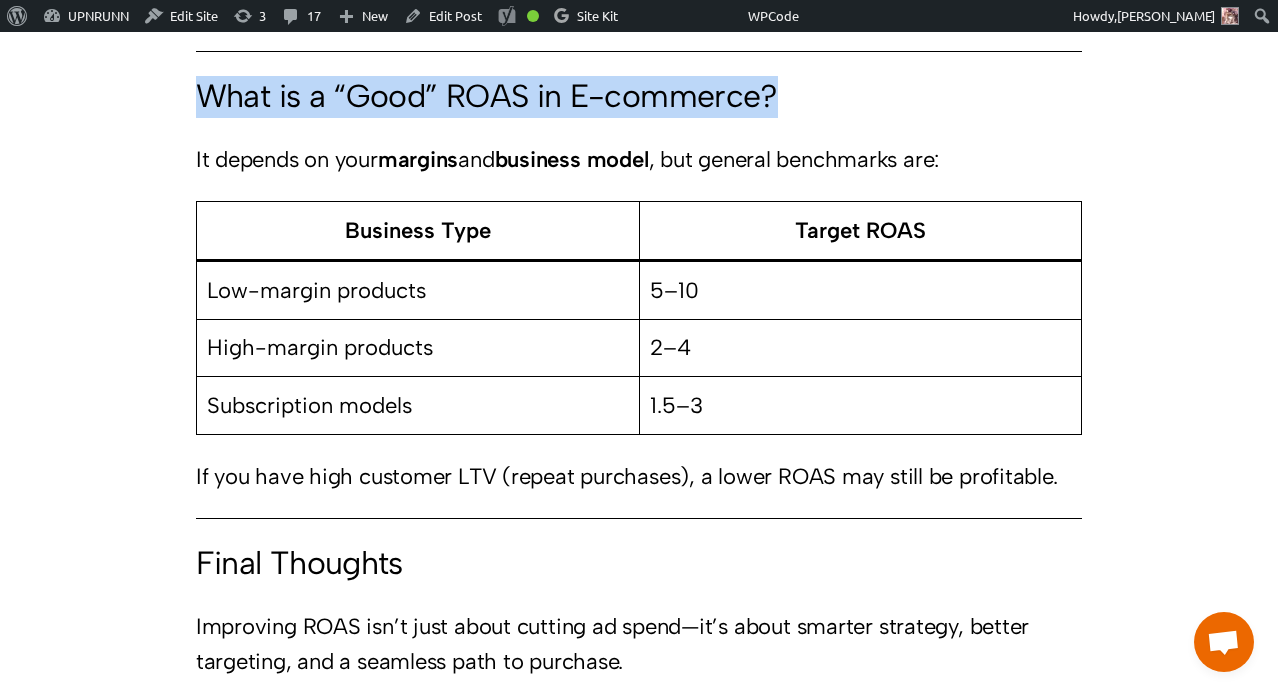 drag, startPoint x: 193, startPoint y: 131, endPoint x: 817, endPoint y: 115, distance: 624.2051 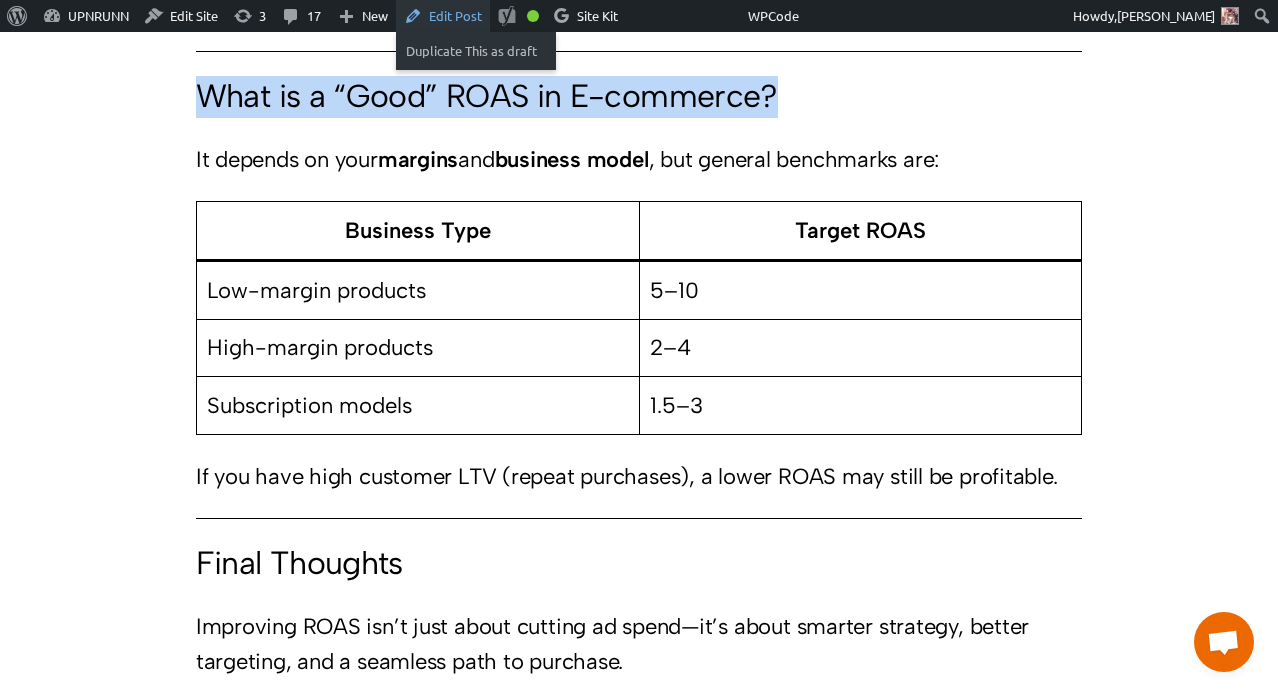click on "Edit Post" at bounding box center (443, 16) 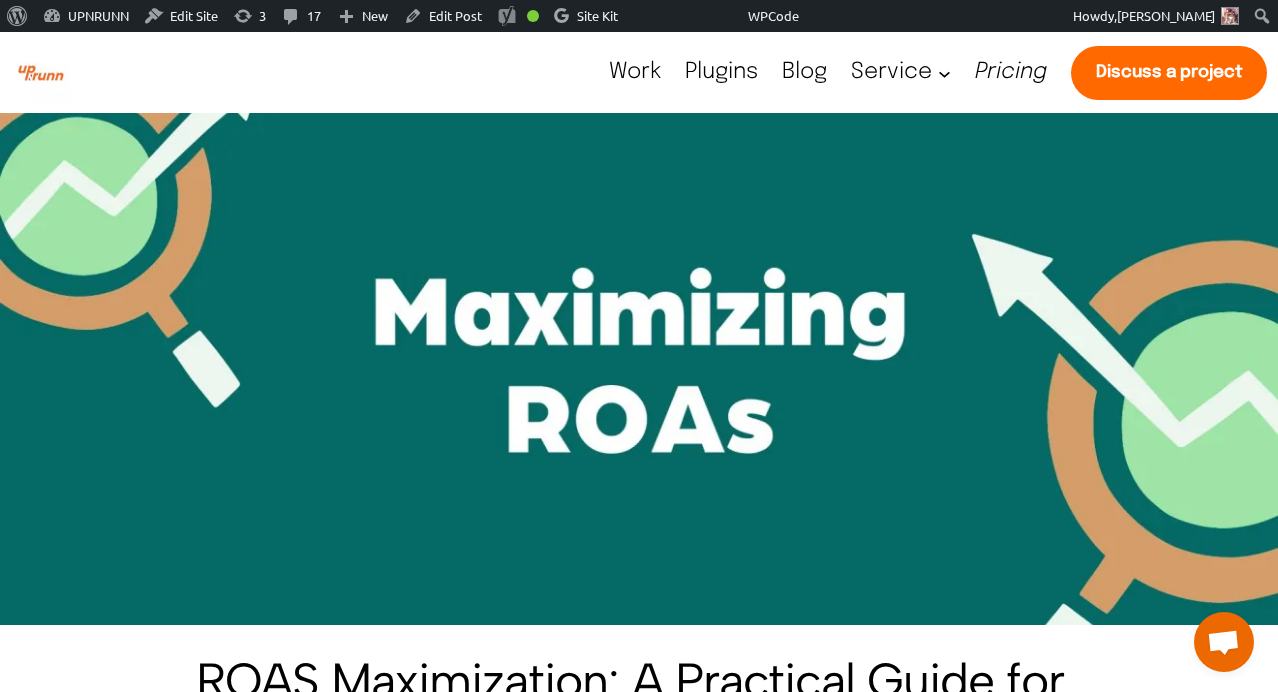 scroll, scrollTop: 0, scrollLeft: 0, axis: both 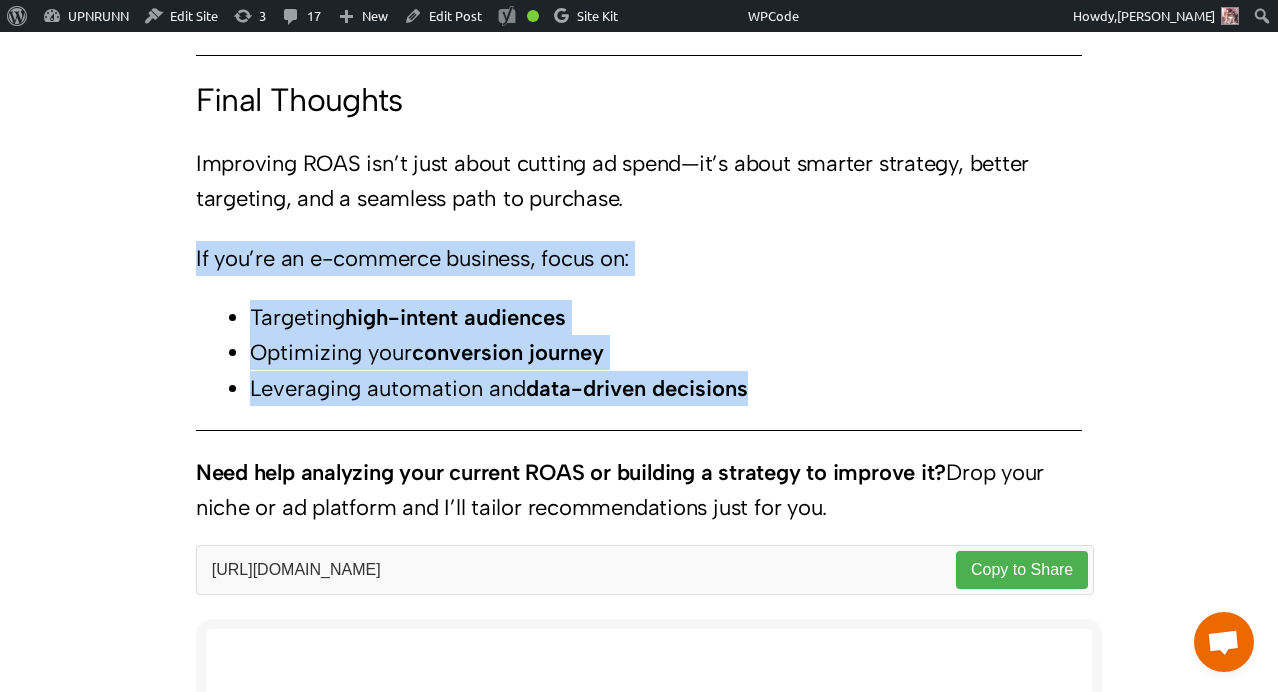 drag, startPoint x: 195, startPoint y: 294, endPoint x: 817, endPoint y: 414, distance: 633.4698 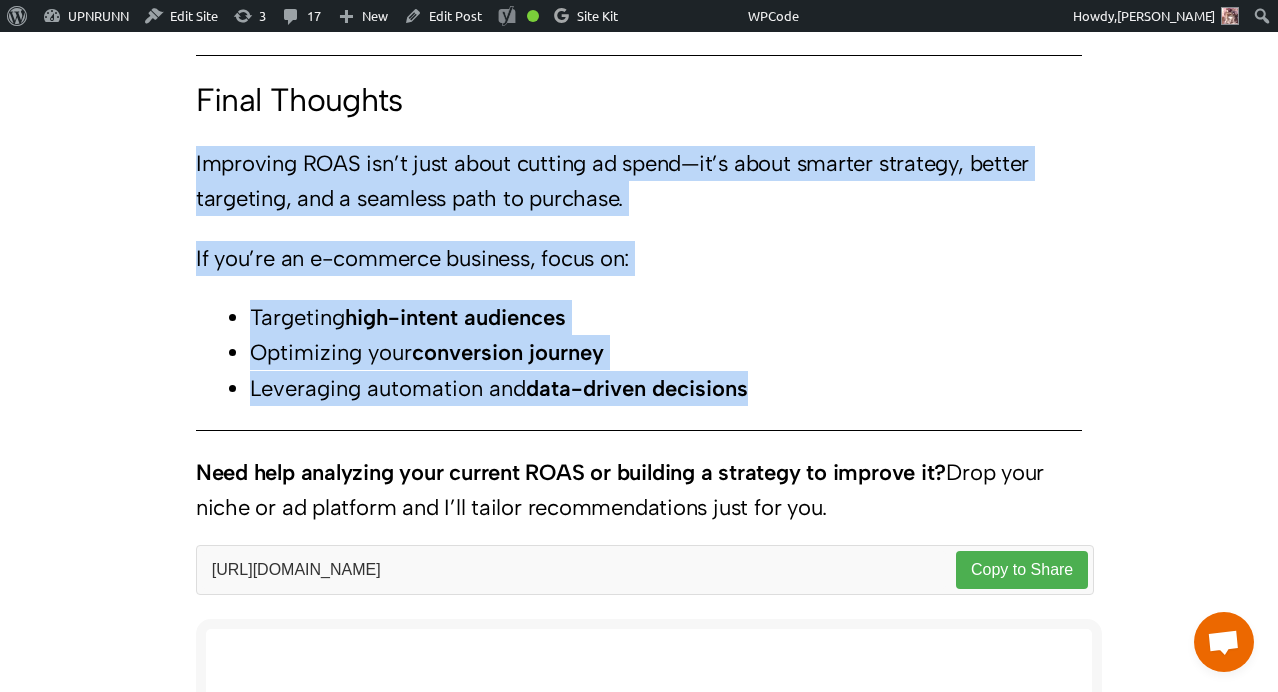 drag, startPoint x: 191, startPoint y: 200, endPoint x: 799, endPoint y: 416, distance: 645.22864 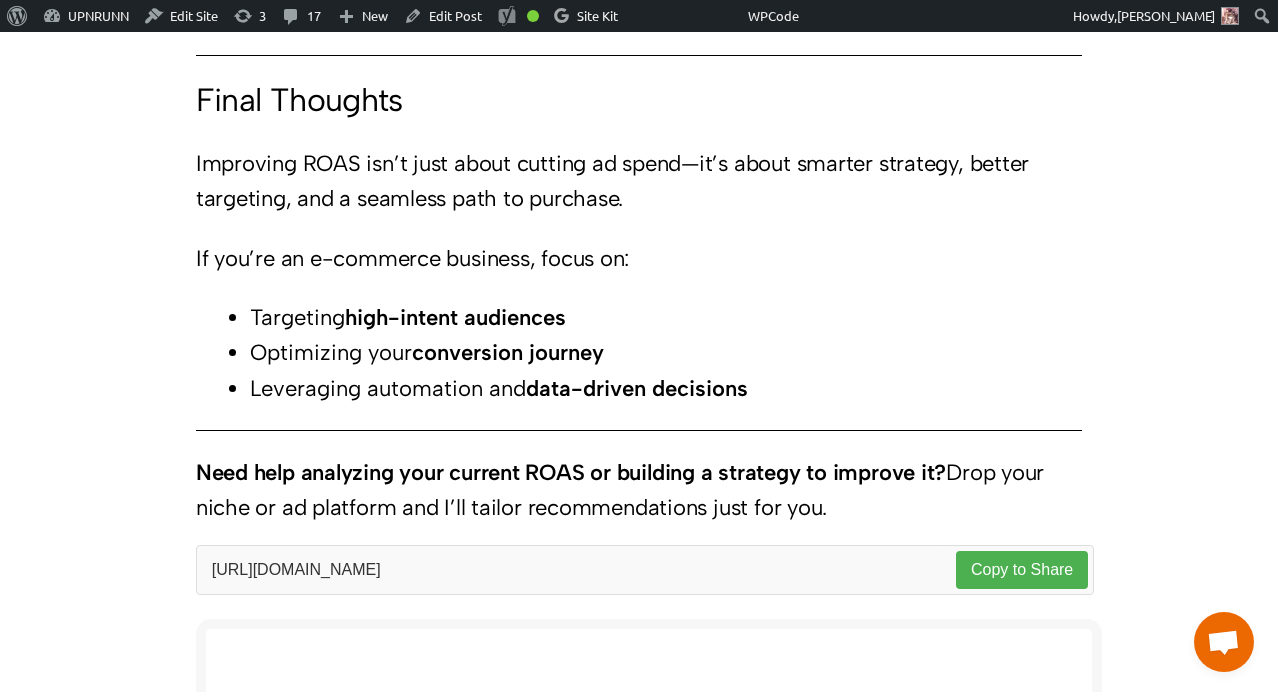 scroll, scrollTop: 5431, scrollLeft: 0, axis: vertical 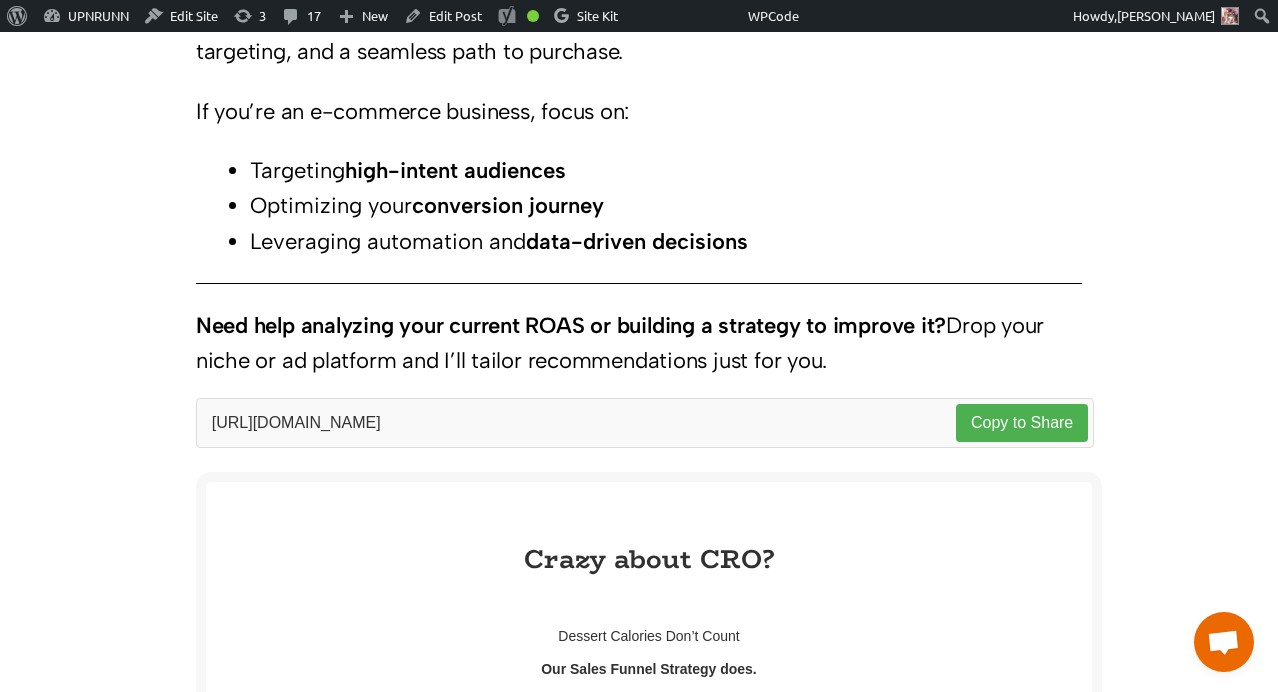 drag, startPoint x: 197, startPoint y: 361, endPoint x: 916, endPoint y: 407, distance: 720.47 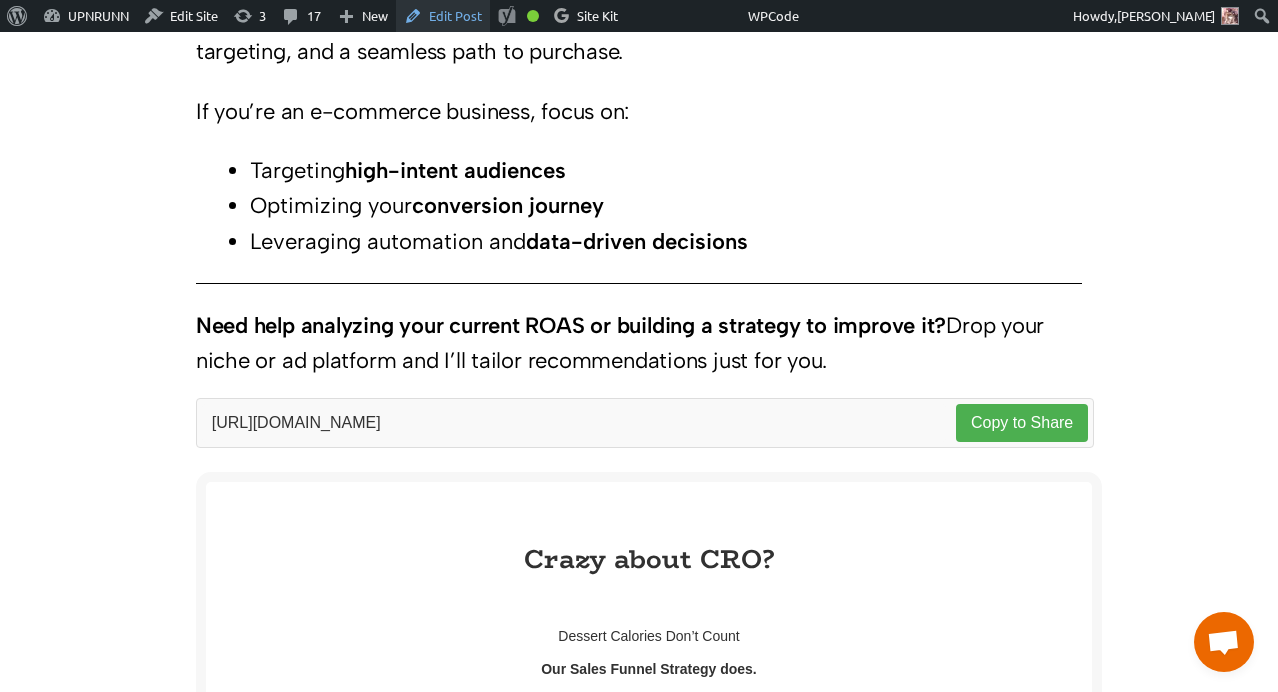 click on "Edit Post" at bounding box center (443, 16) 